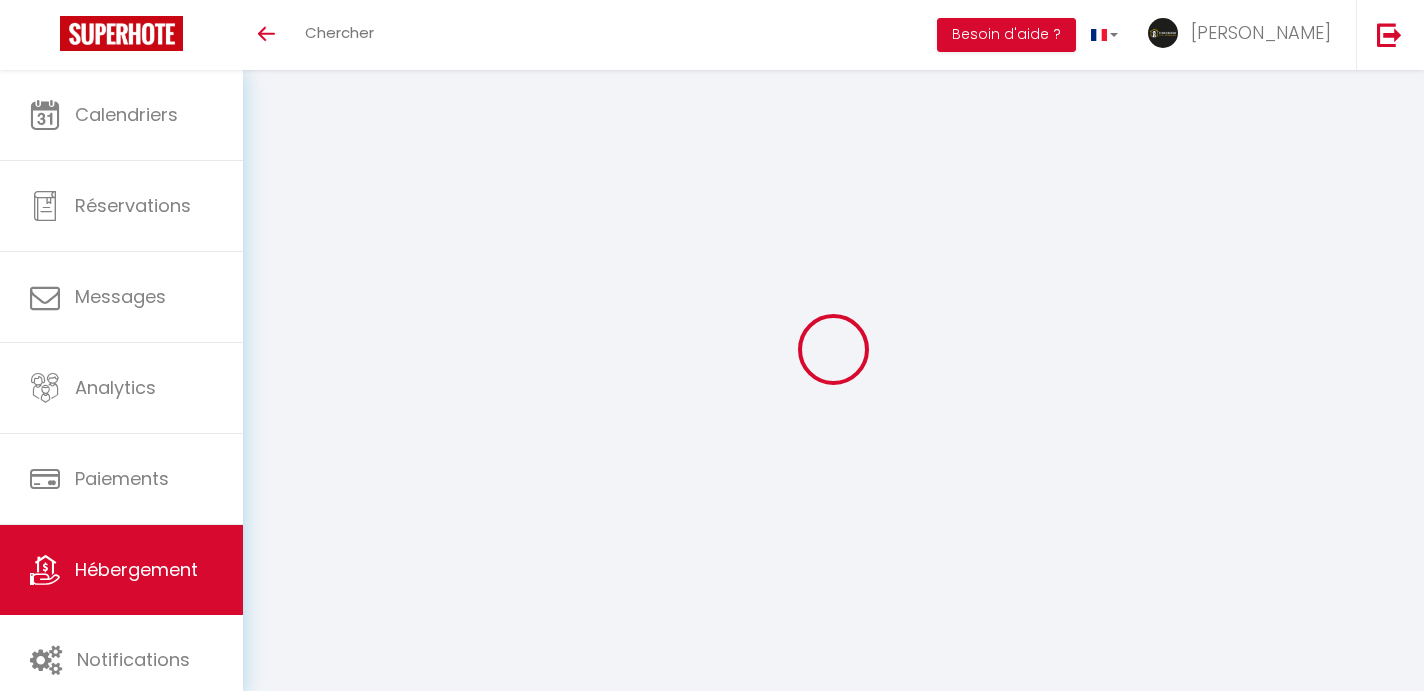 scroll, scrollTop: 0, scrollLeft: 0, axis: both 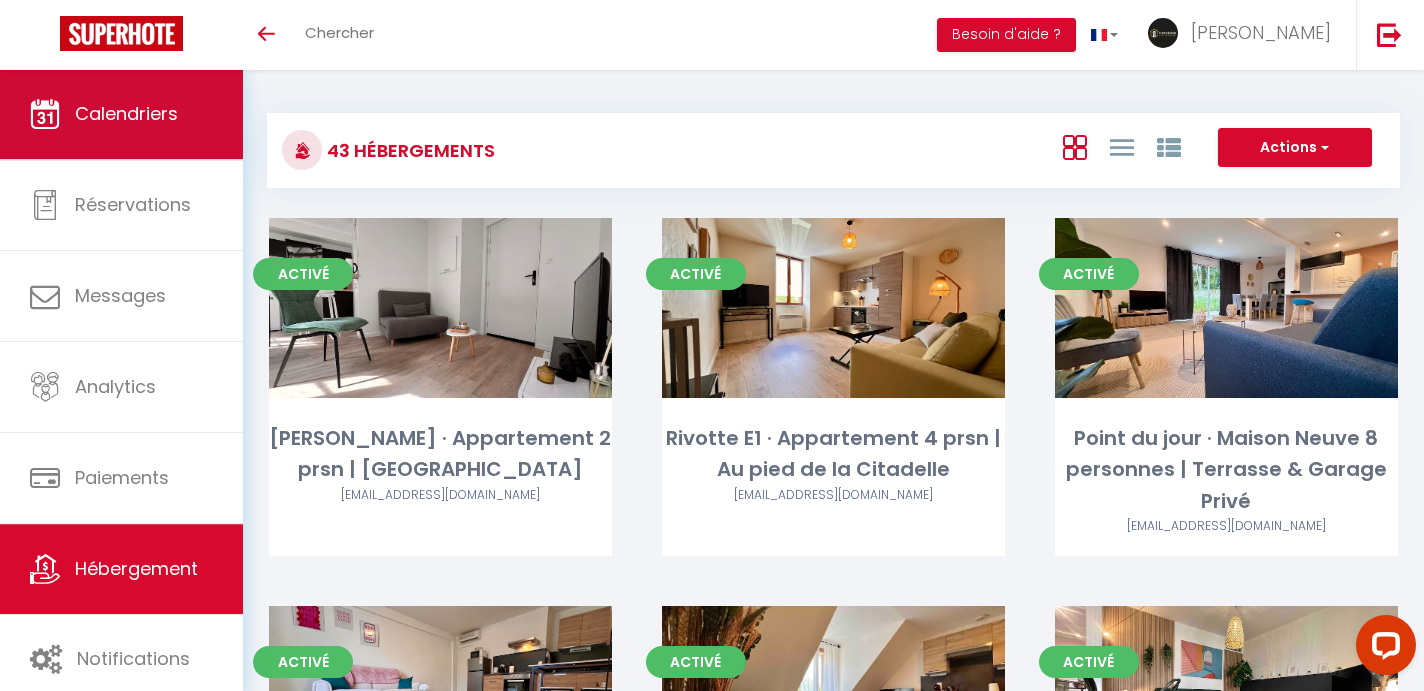 click on "Calendriers" at bounding box center (121, 114) 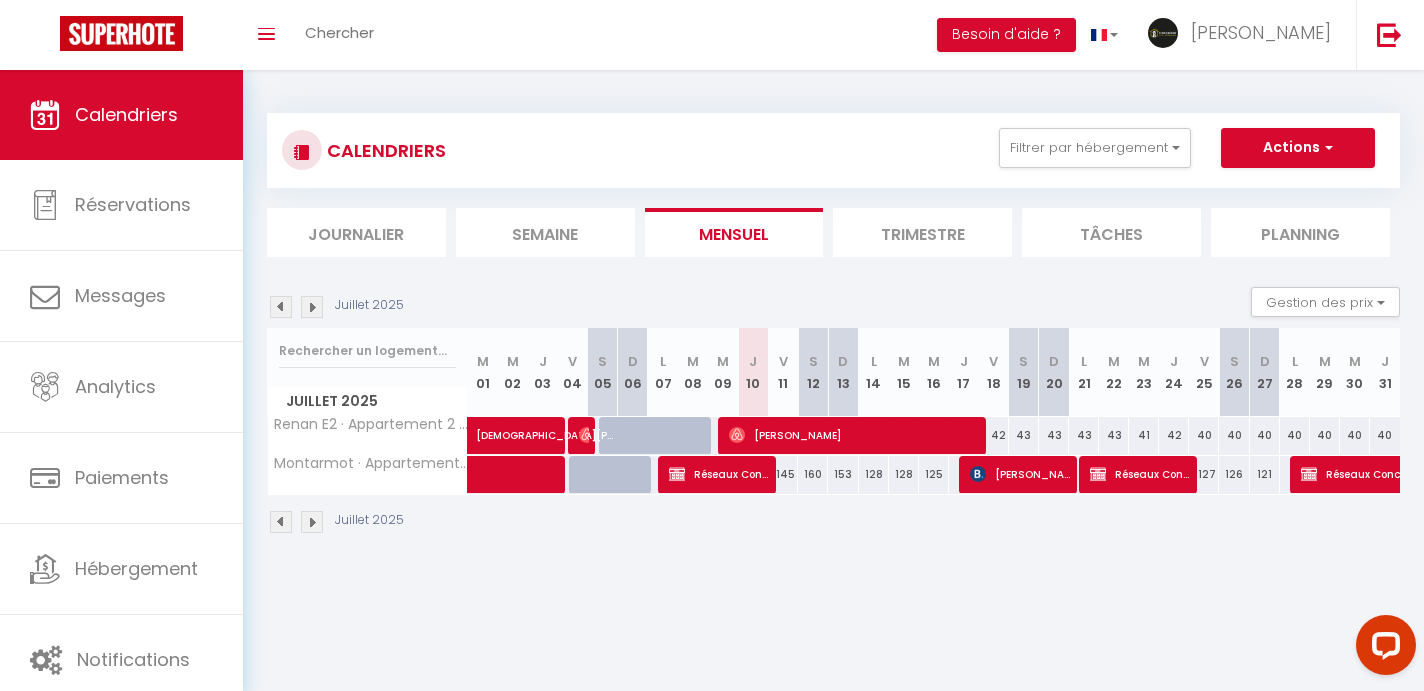 click on "Filtrer par hébergement
[GEOGRAPHIC_DATA] COMPLET ·  Appartements [GEOGRAPHIC_DATA]-ville |[STREET_ADDRESS] · Appartement Climatisé | Centre-ville | [STREET_ADDRESS] N2 · Appartement Climatisé | Centre-ville | [STREET_ADDRESS] · Appartement Climatisé | Centre-ville | 2 personnes     RIVOTTE       Rivotte E1 · Appartement 4 prsn | Au pied de la Citadelle     Rivotte RDC Droite · Appartement RDC 4prsn | Au pied de la Citadelle     RIVOTTE · Appartement Centre-ville | 6 prsn | [GEOGRAPHIC_DATA]     Rivotte RDC GAUCHE · Appartement RDC 4prsn | Au pied de la Citadelle     [PERSON_NAME] · Appartement Rénové | 7prsn | Proche gare viotte     [GEOGRAPHIC_DATA] esterel · Appt Climatisé 4 prsn | Vue Piscine Mer CapEsterel     Cannes · Appartement Suquet | 4 prsn | Terrasse & Garage     Mandelieu [PERSON_NAME] 009 · Mandelieu | Appart Climatisé 4prsn RDC | Piscine" at bounding box center (1013, 148) 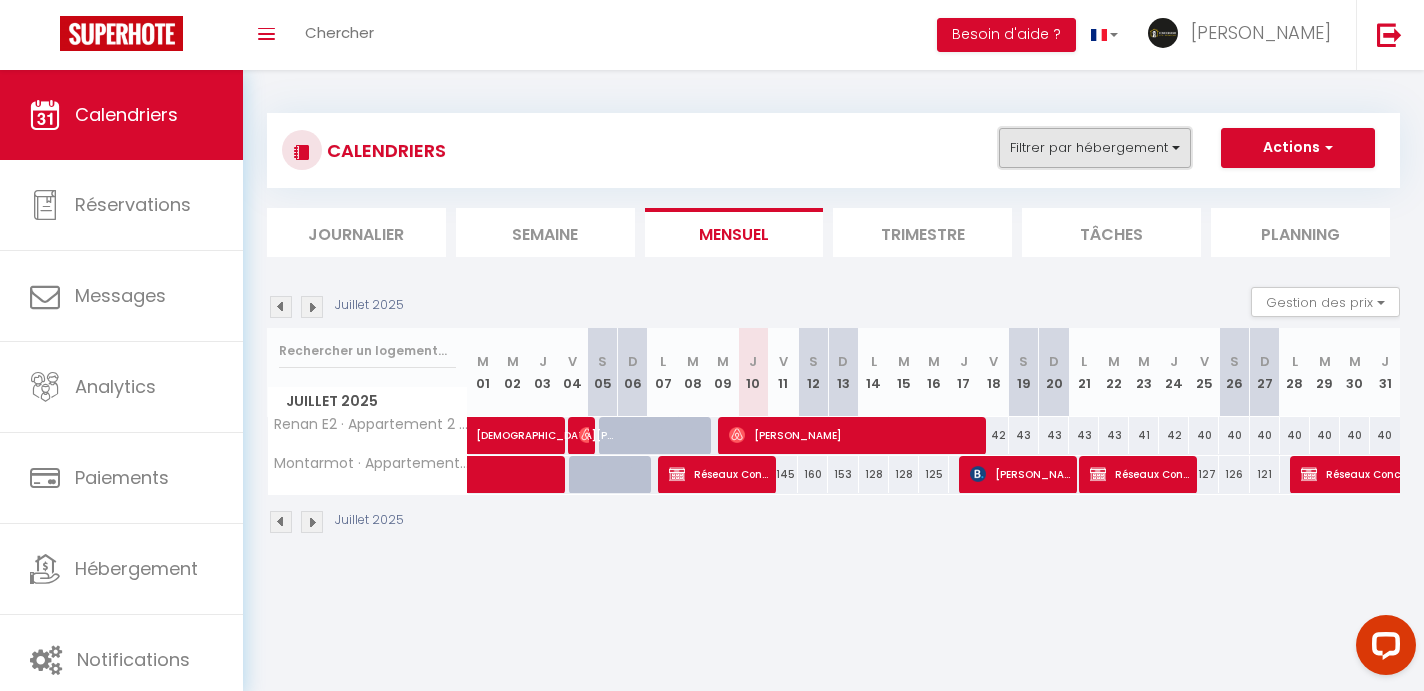 click on "Filtrer par hébergement" at bounding box center [1095, 148] 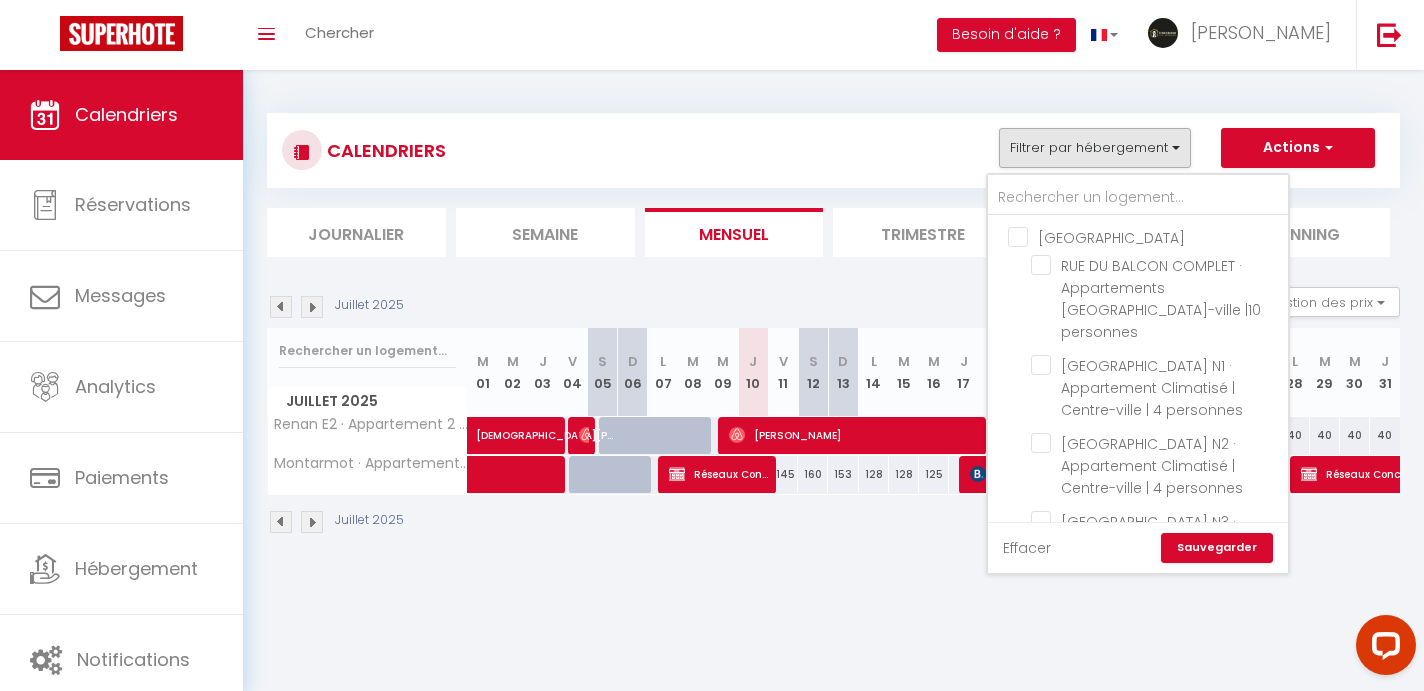 click on "Effacer" at bounding box center (1027, 548) 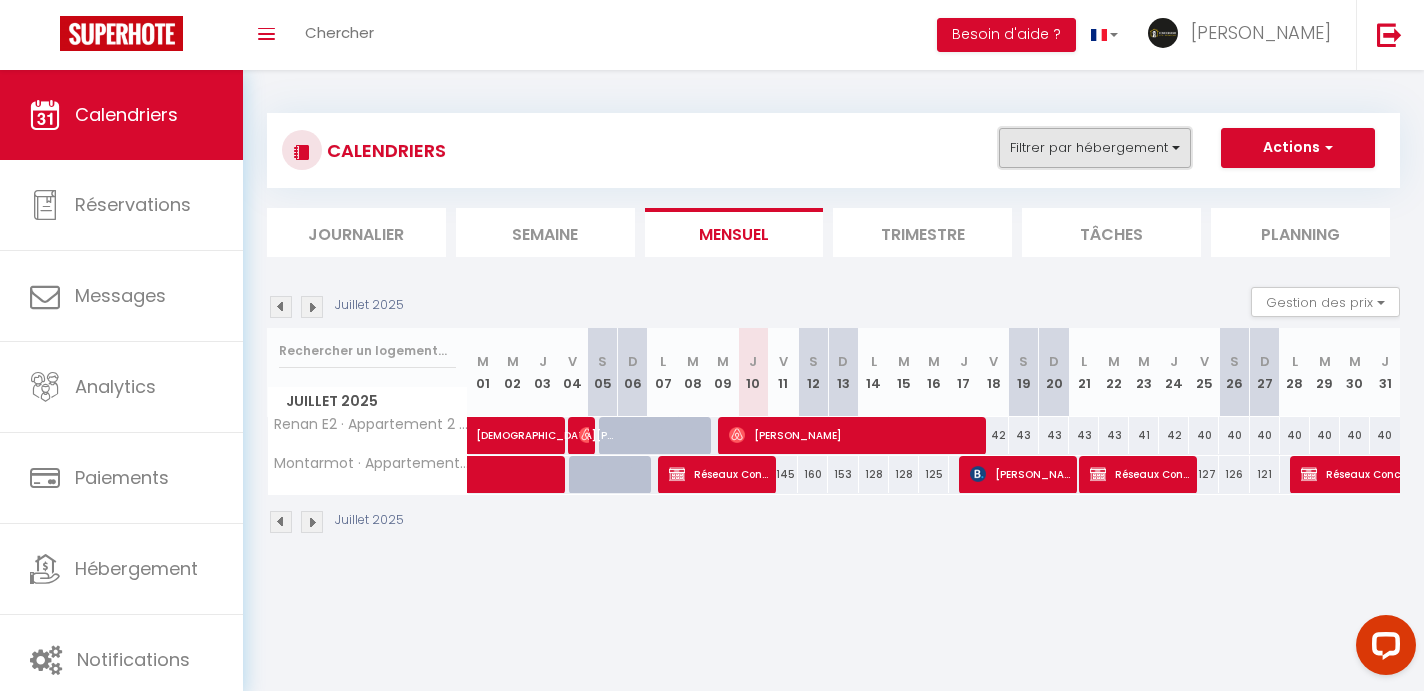 click on "Filtrer par hébergement" at bounding box center (1095, 148) 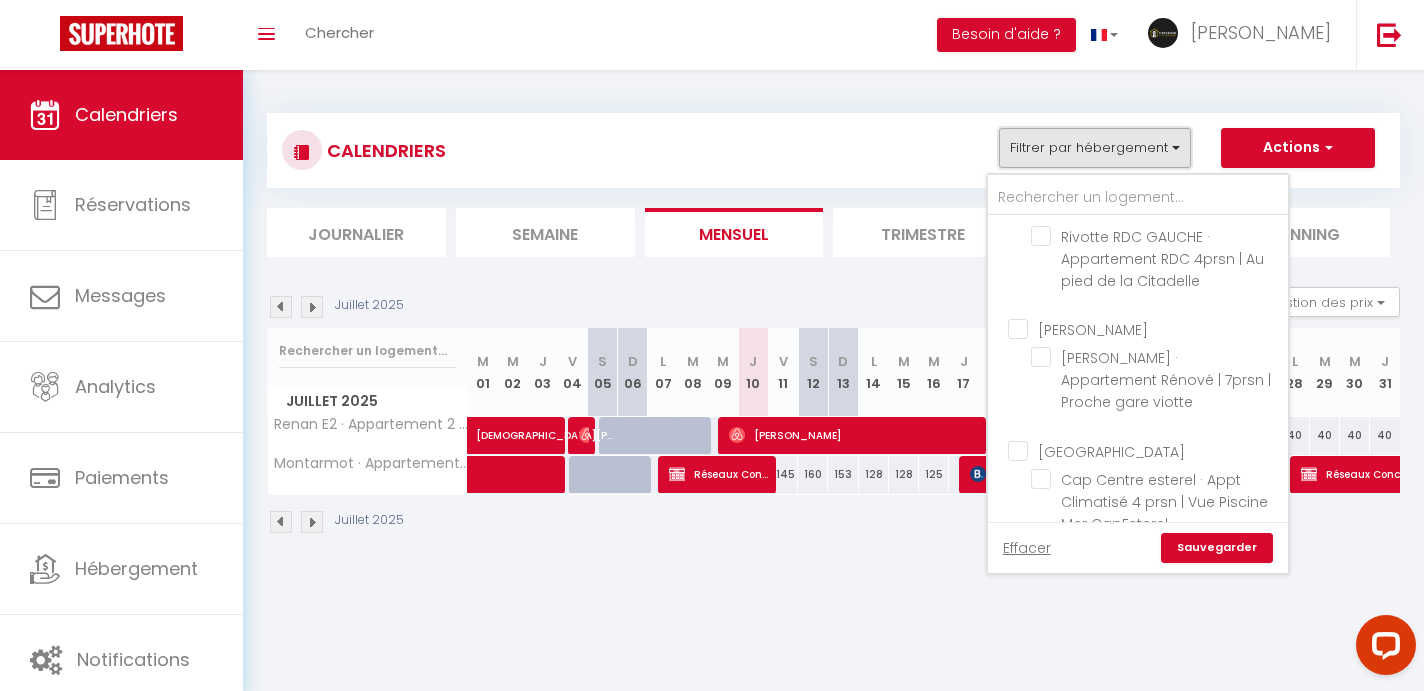 scroll, scrollTop: 512, scrollLeft: 0, axis: vertical 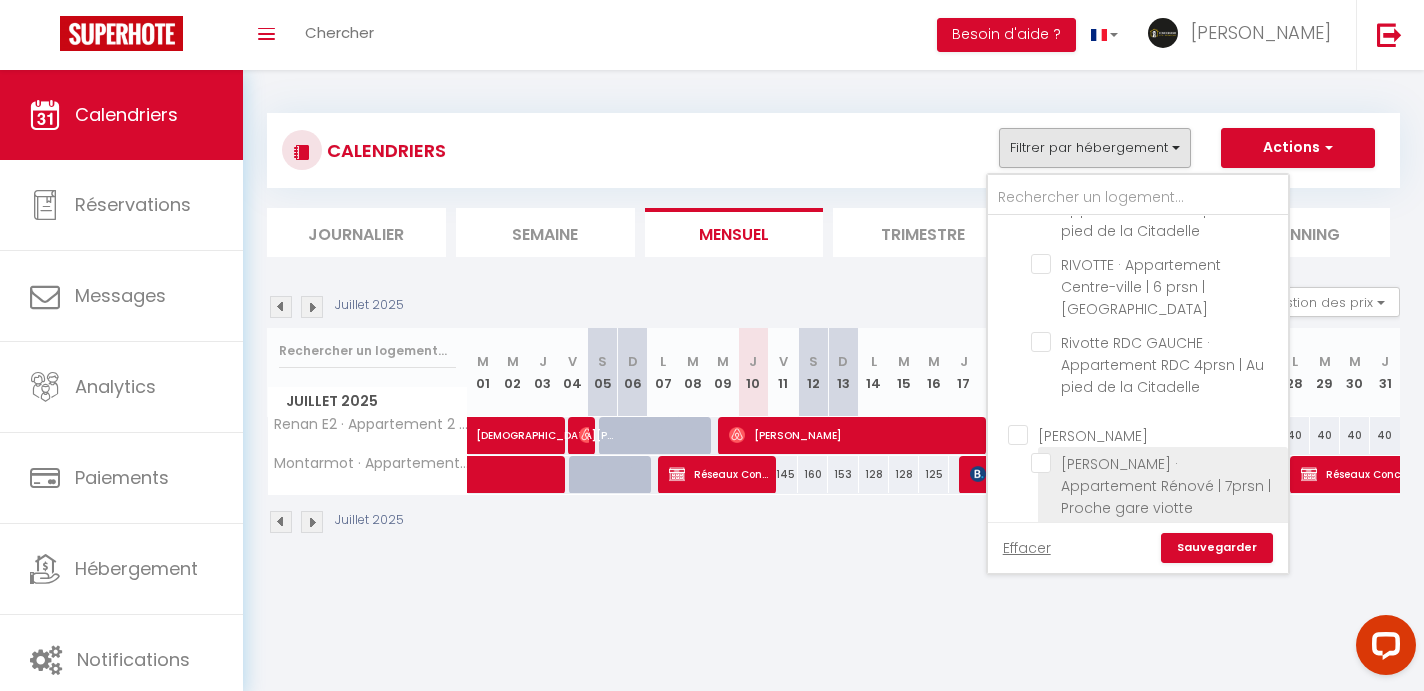 click on "[PERSON_NAME] · Appartement Rénové | 7prsn | Proche gare viotte" at bounding box center (1156, 463) 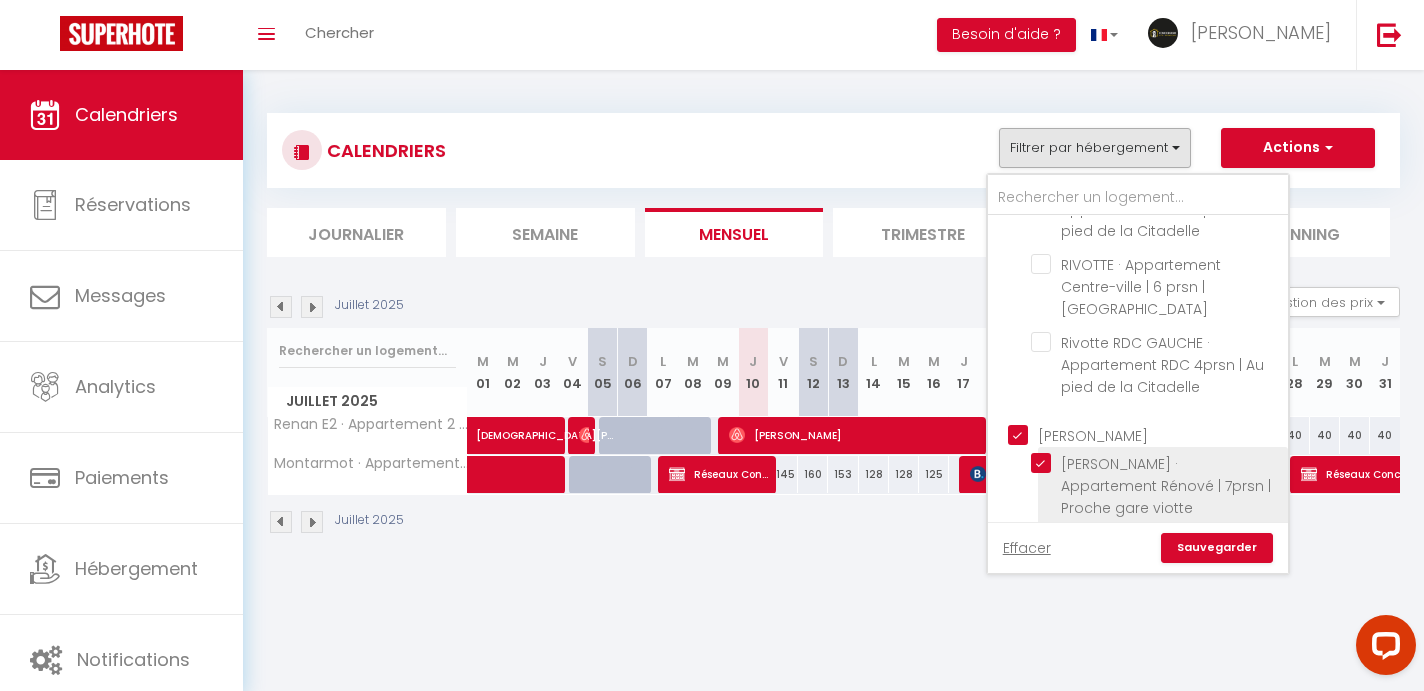 checkbox on "false" 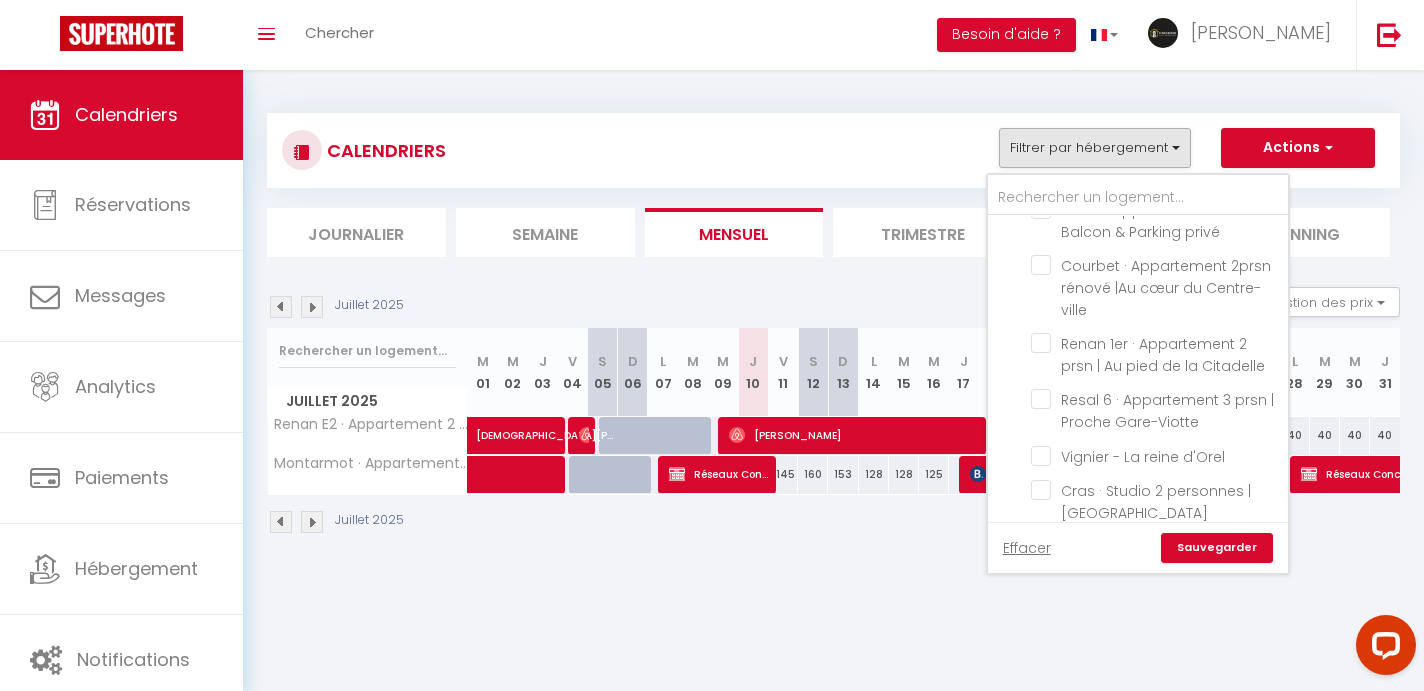 scroll, scrollTop: 2389, scrollLeft: 0, axis: vertical 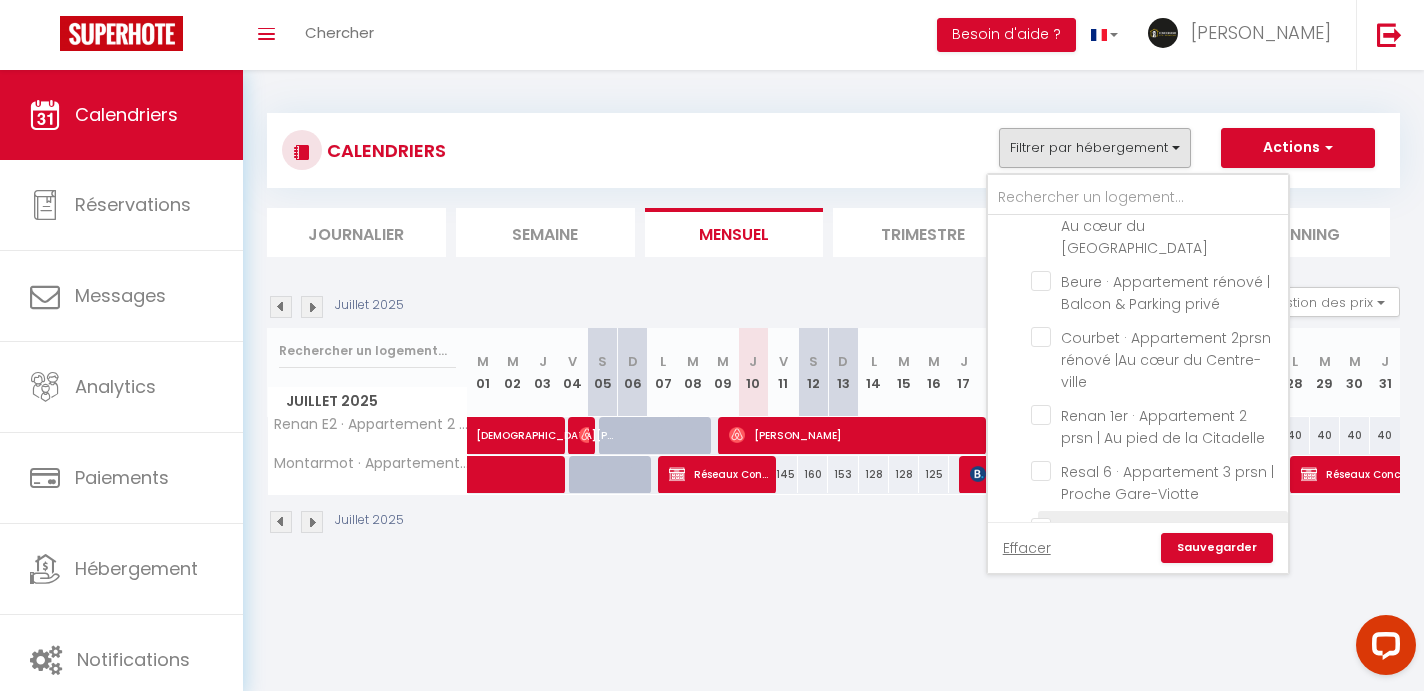 click on "Vignier - La reine d'Orel" at bounding box center (1156, 527) 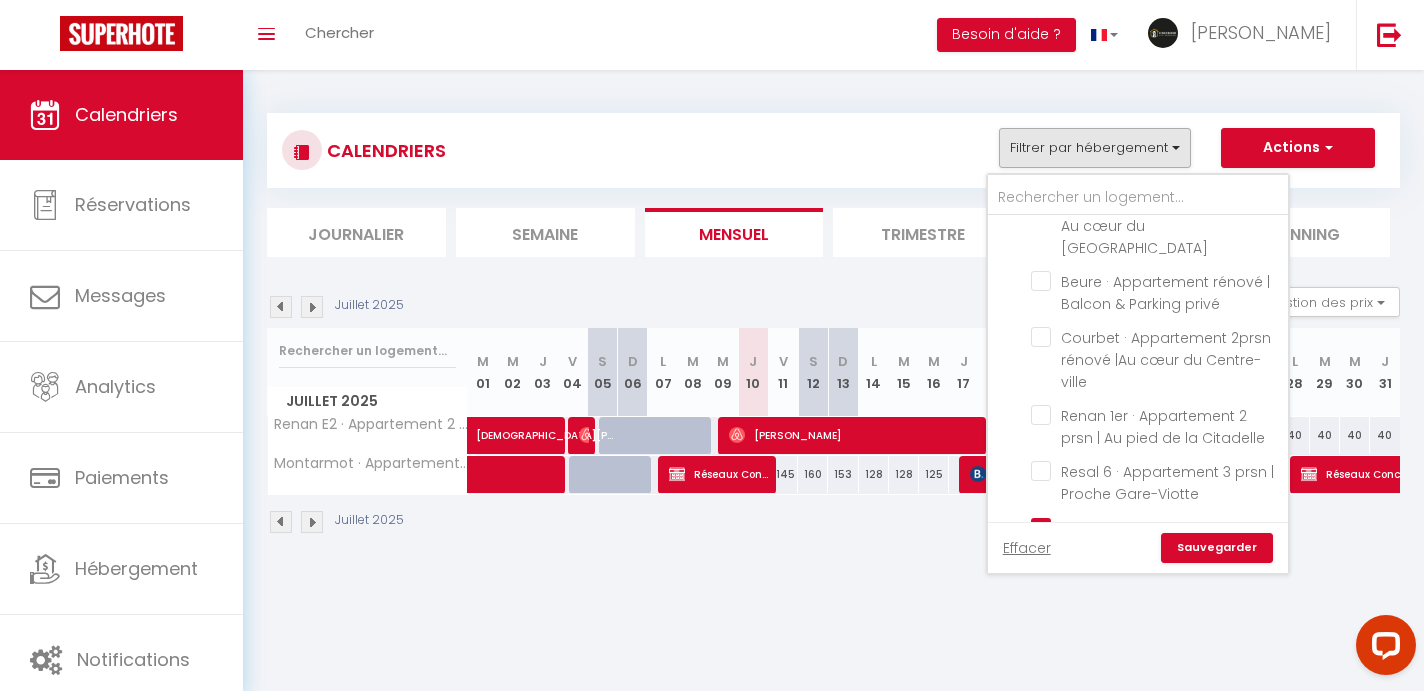 checkbox on "false" 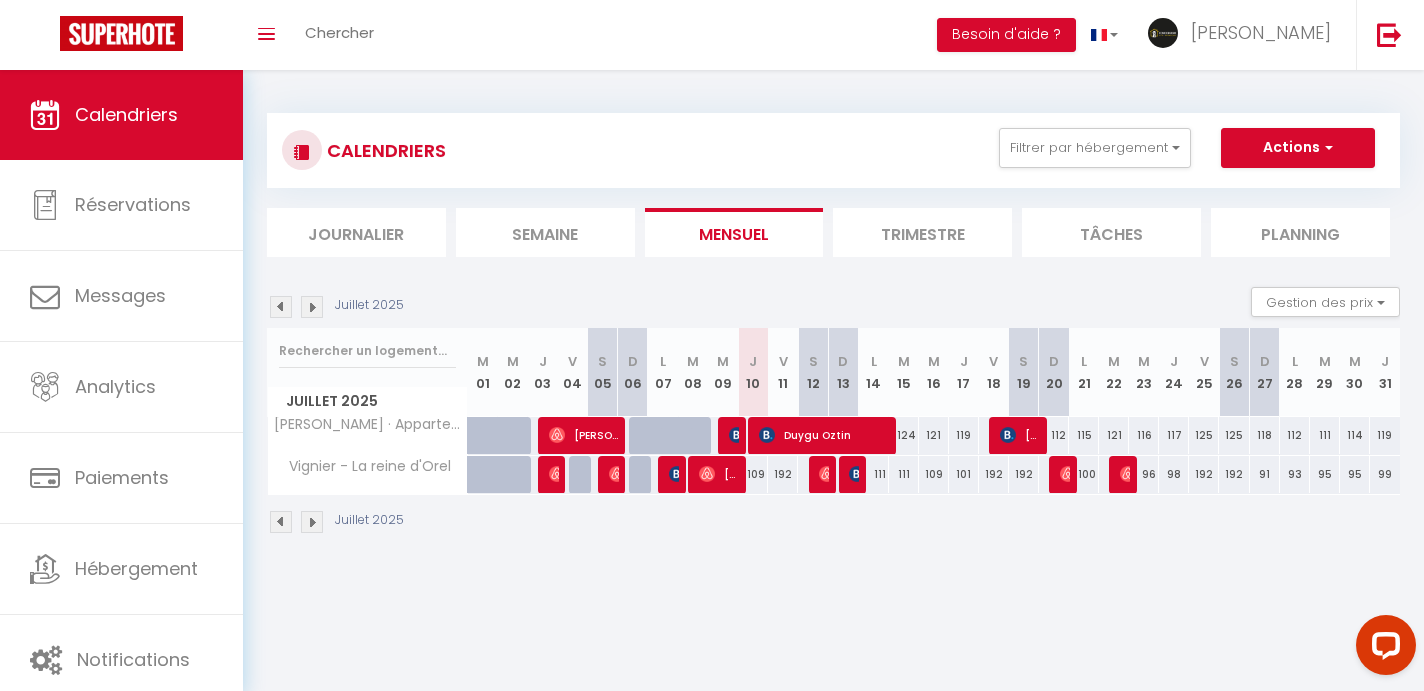 click at bounding box center [703, 475] 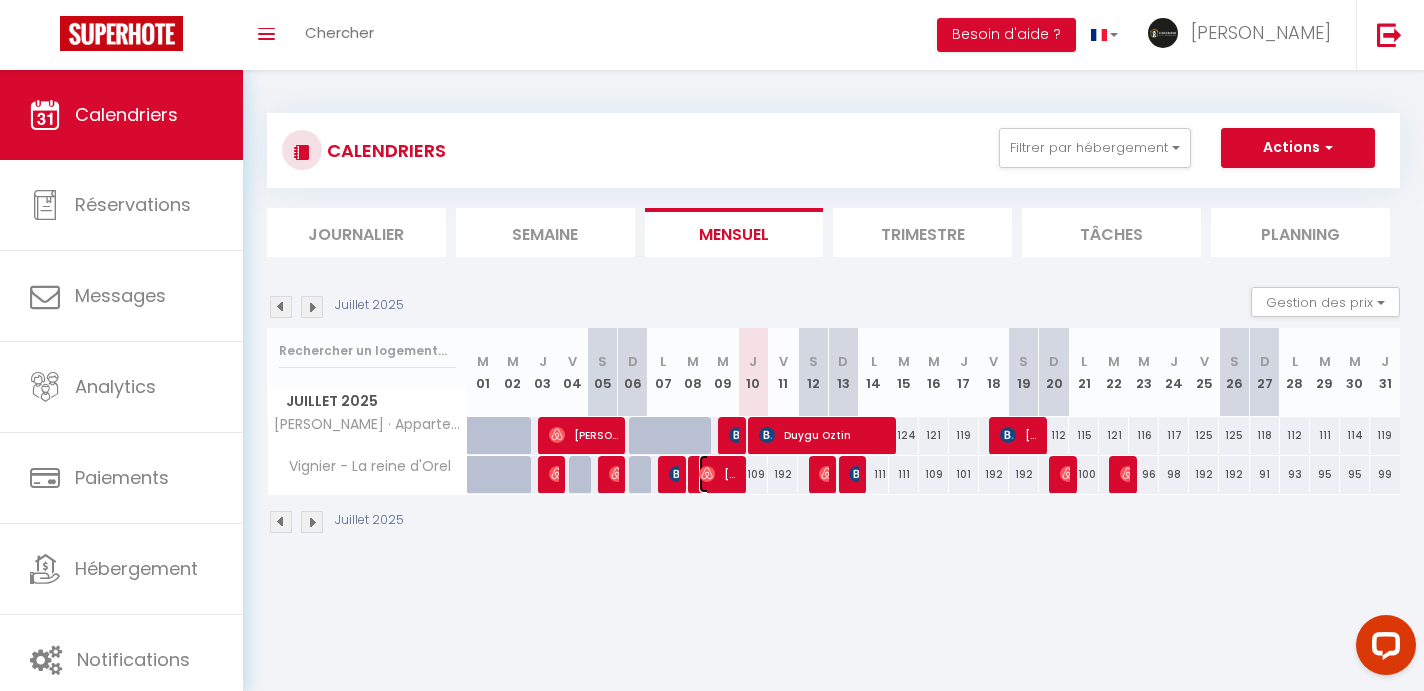 click at bounding box center [707, 474] 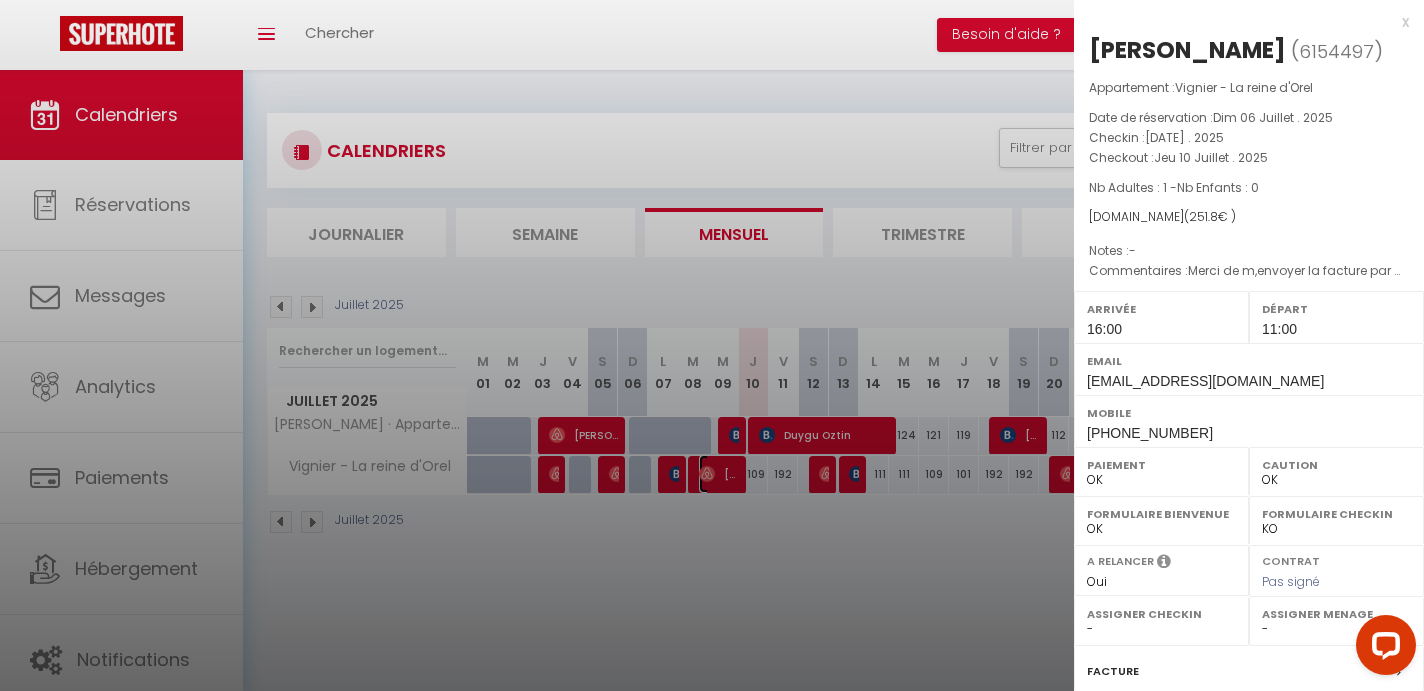 select on "1271" 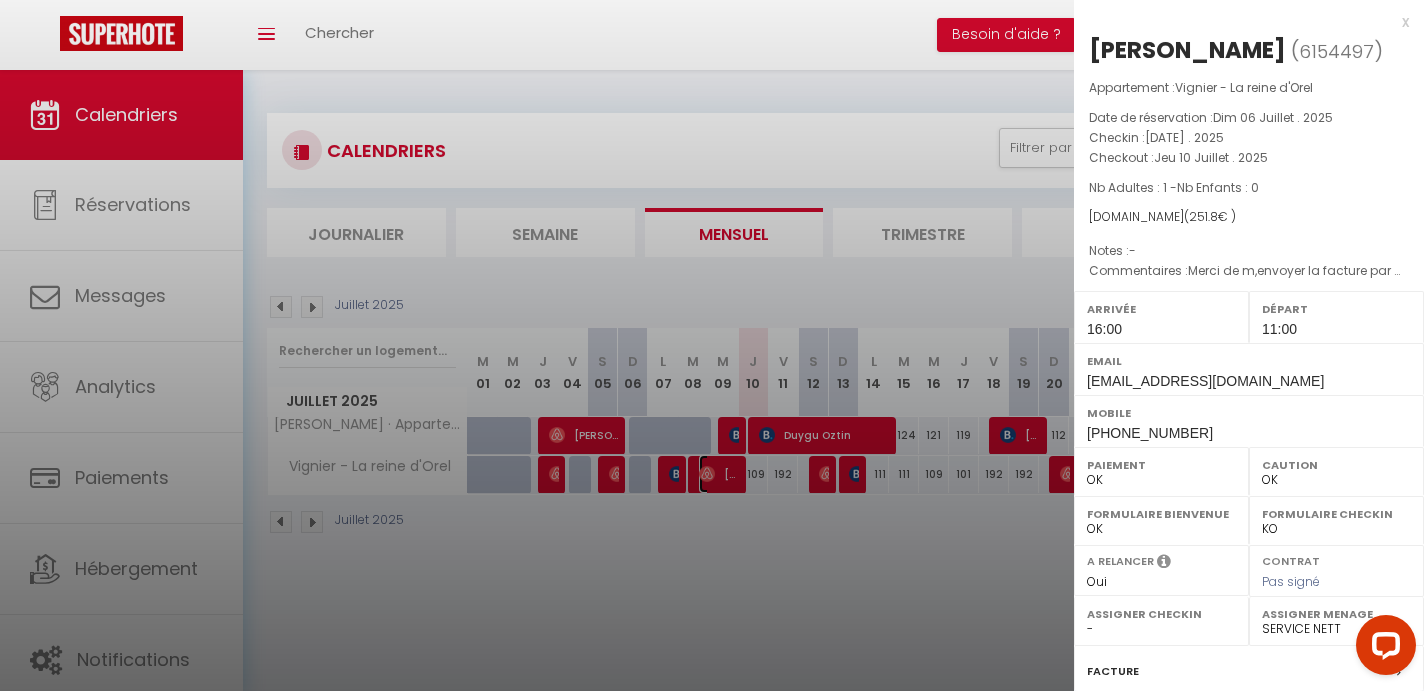scroll, scrollTop: 241, scrollLeft: 0, axis: vertical 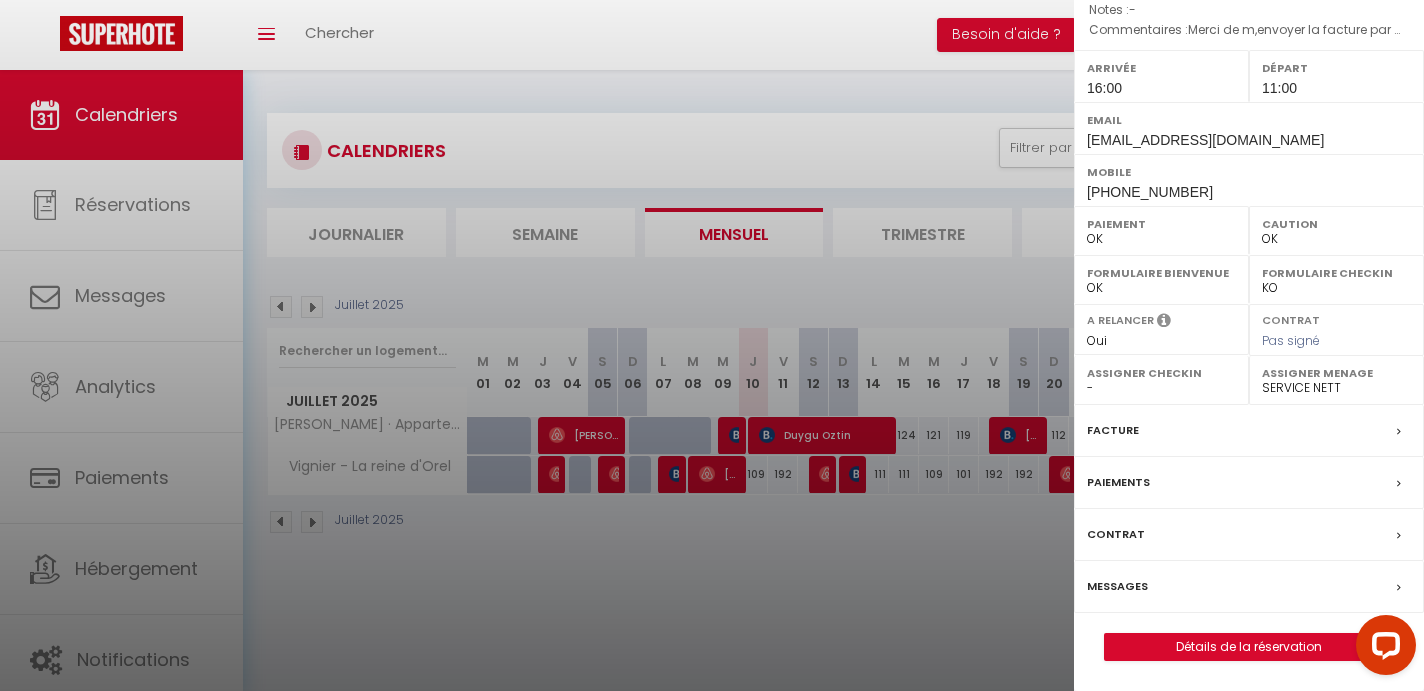 click on "Facture" at bounding box center (1113, 430) 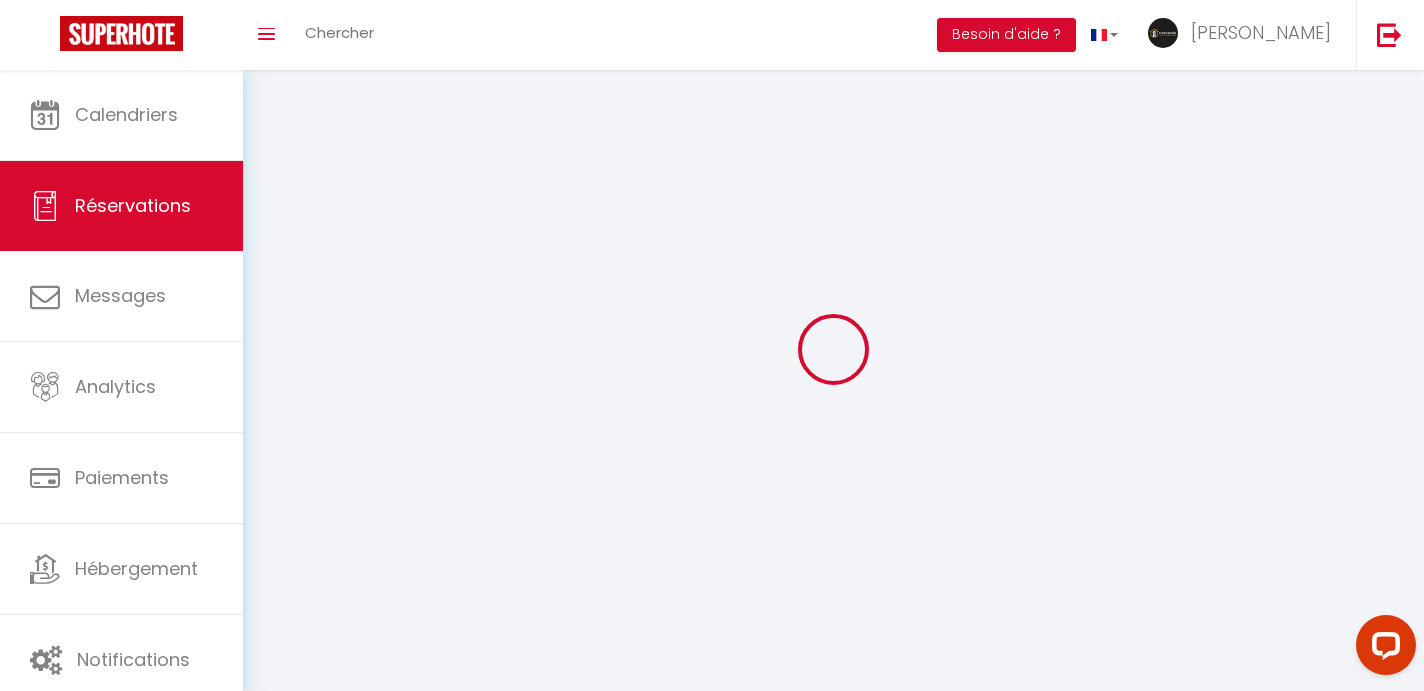 select on "cleaning" 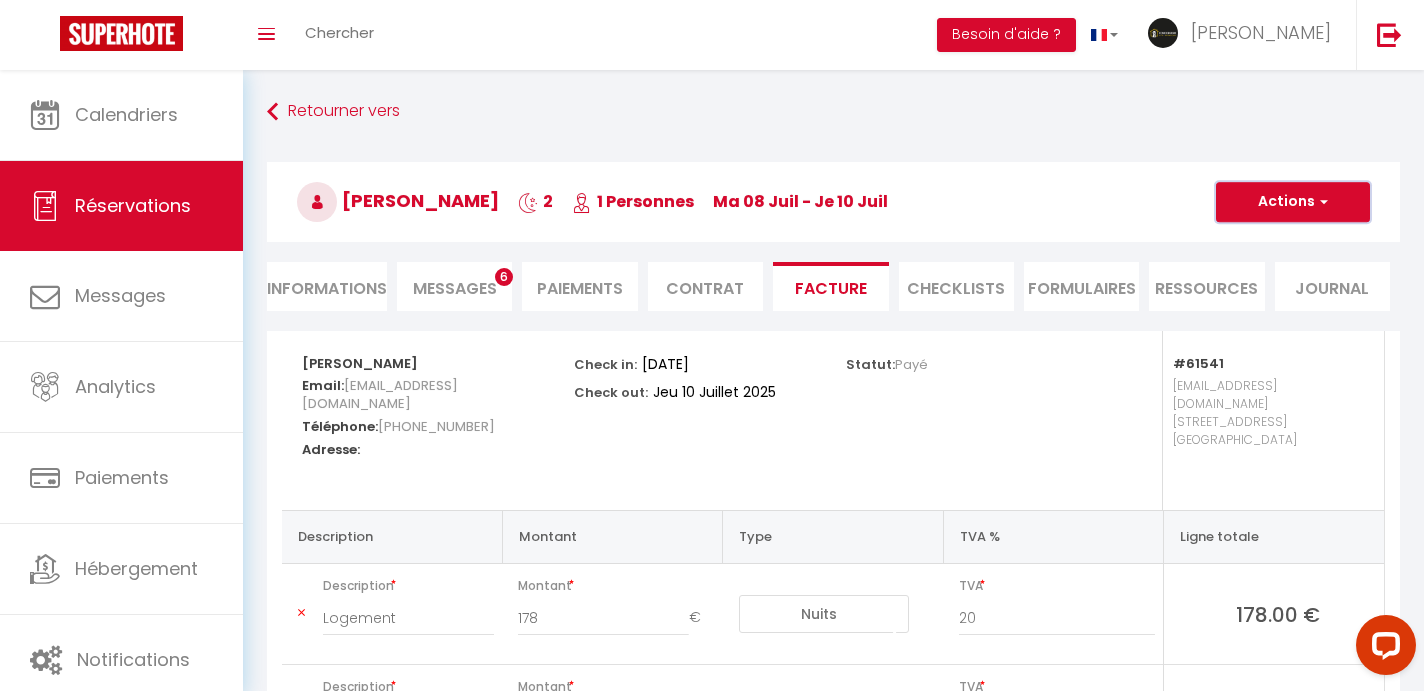 click on "Actions" at bounding box center (1293, 202) 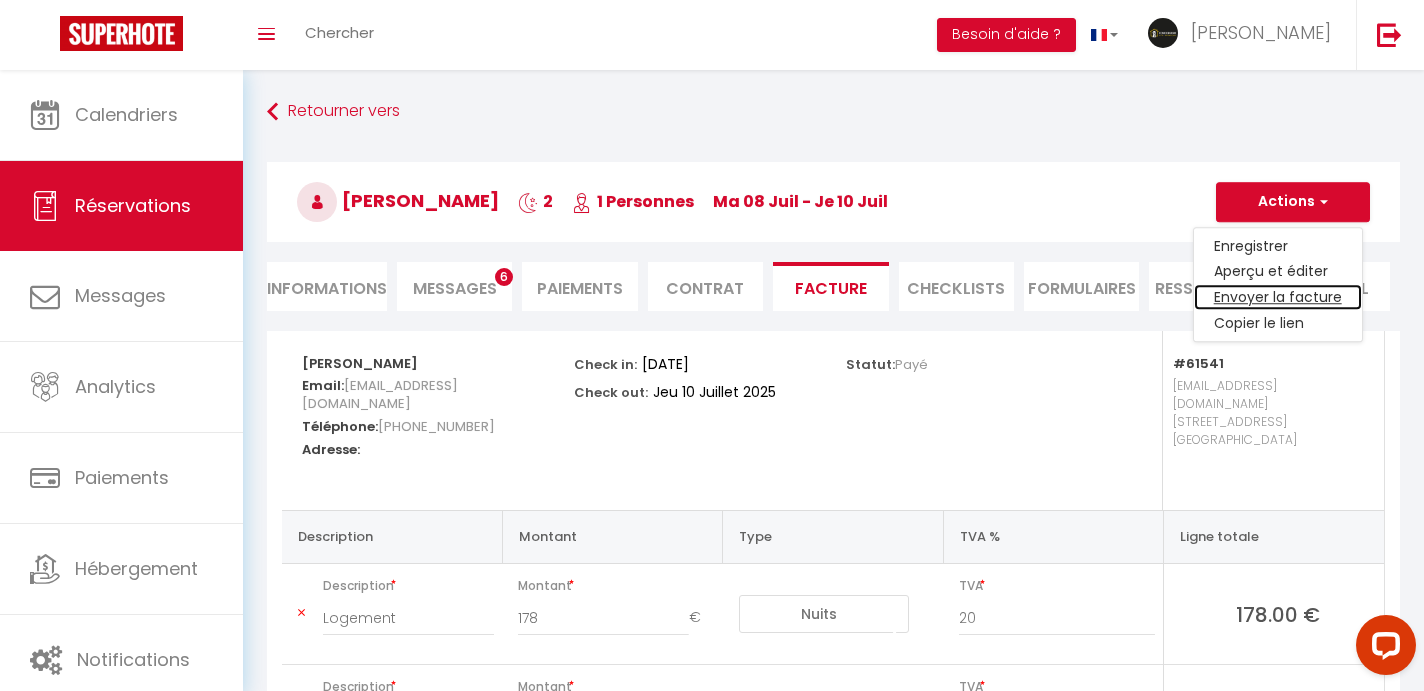 click on "Envoyer la facture" at bounding box center (1278, 298) 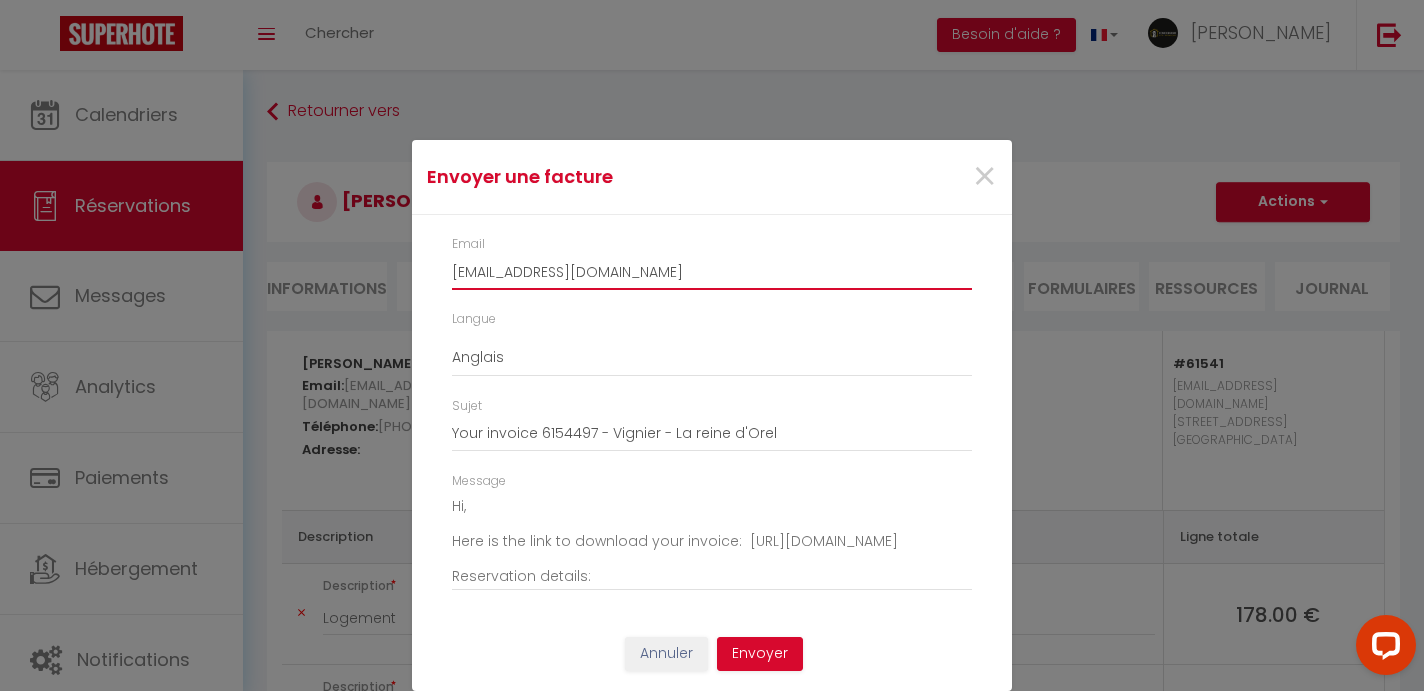 click on "[EMAIL_ADDRESS][DOMAIN_NAME]" at bounding box center (712, 272) 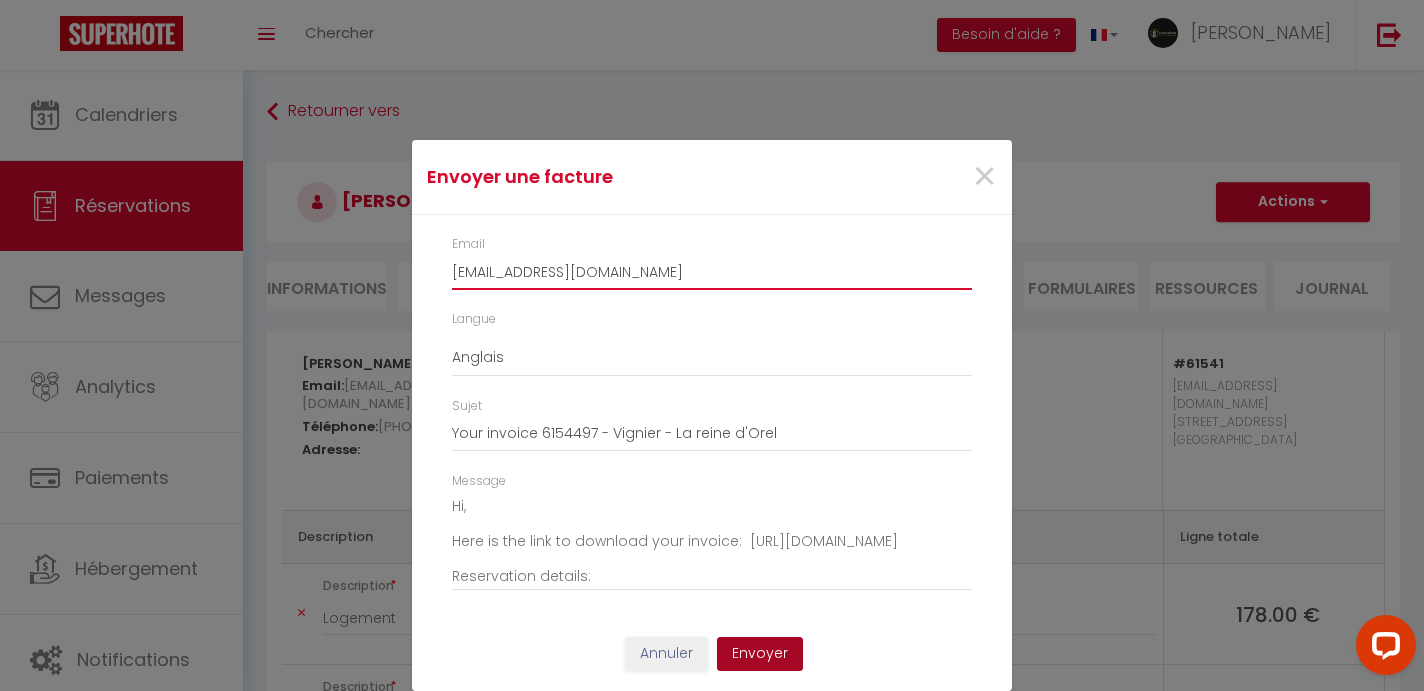 type on "[EMAIL_ADDRESS][DOMAIN_NAME]" 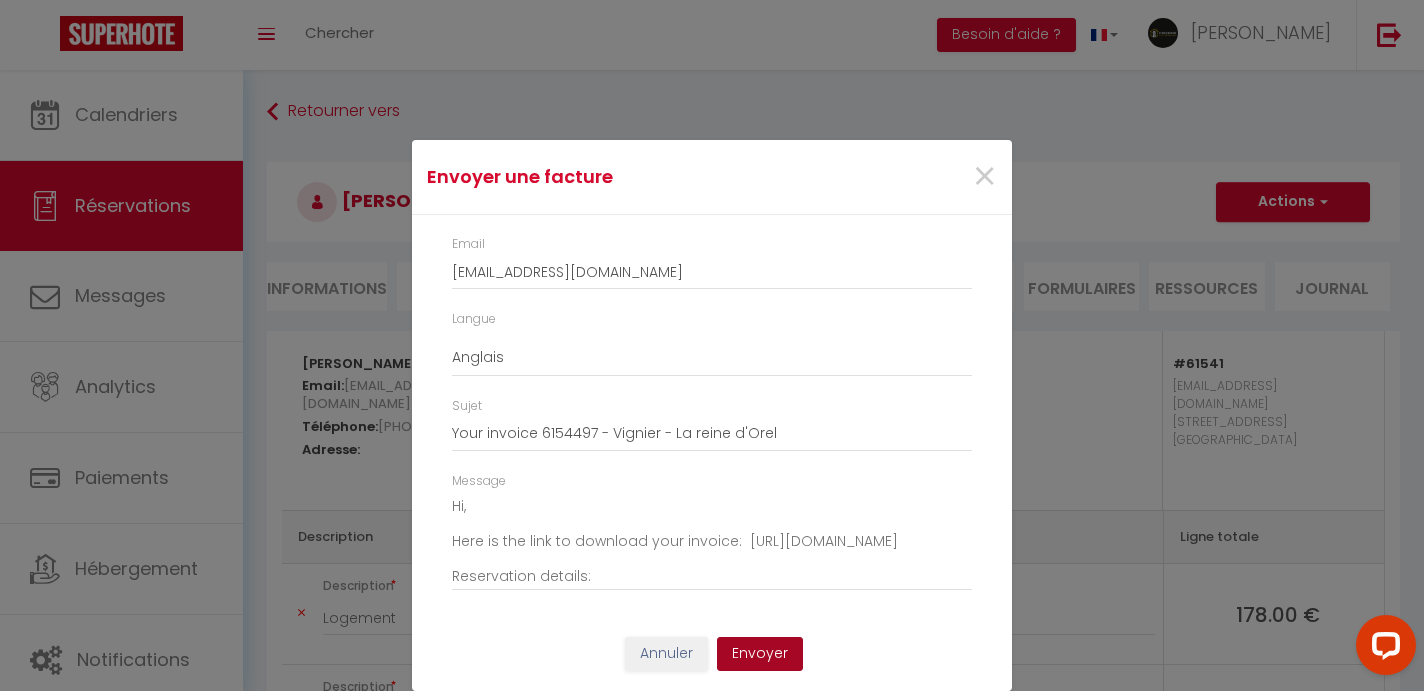 click on "Envoyer" at bounding box center (760, 654) 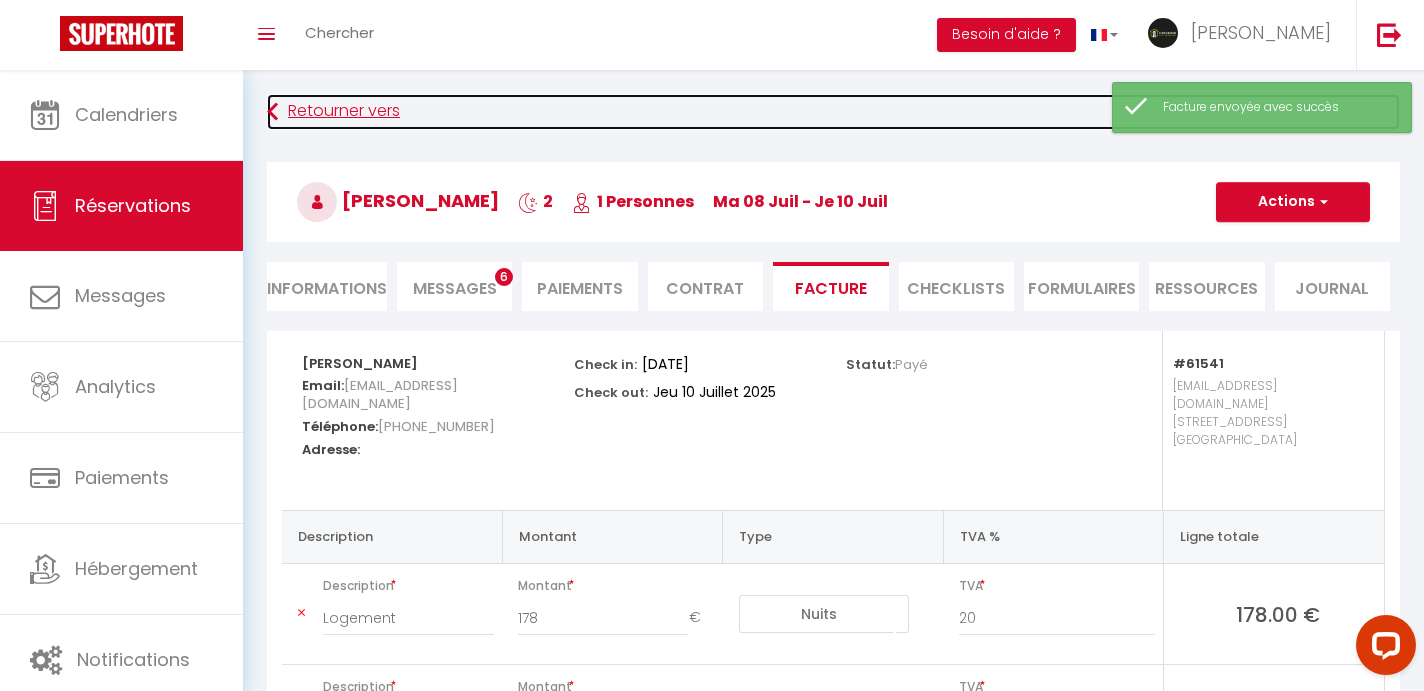 click on "Retourner vers" at bounding box center [833, 112] 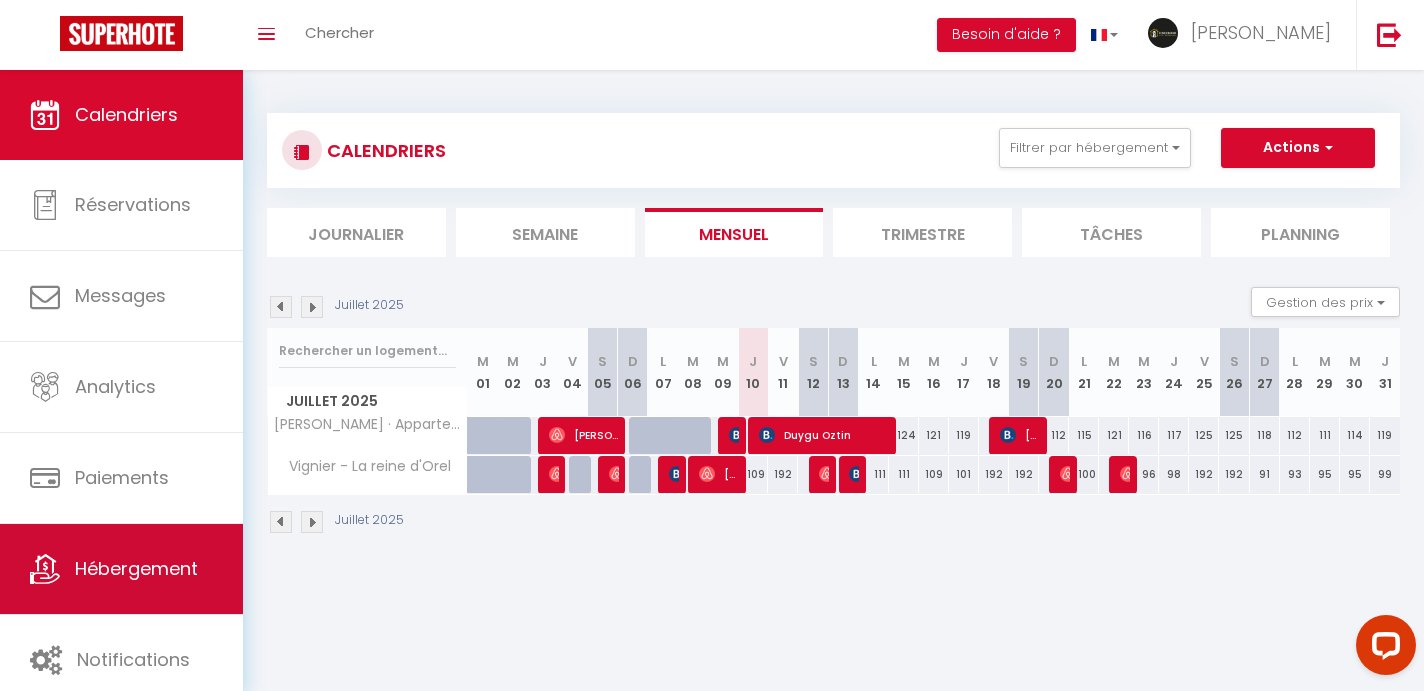 scroll, scrollTop: 11, scrollLeft: 0, axis: vertical 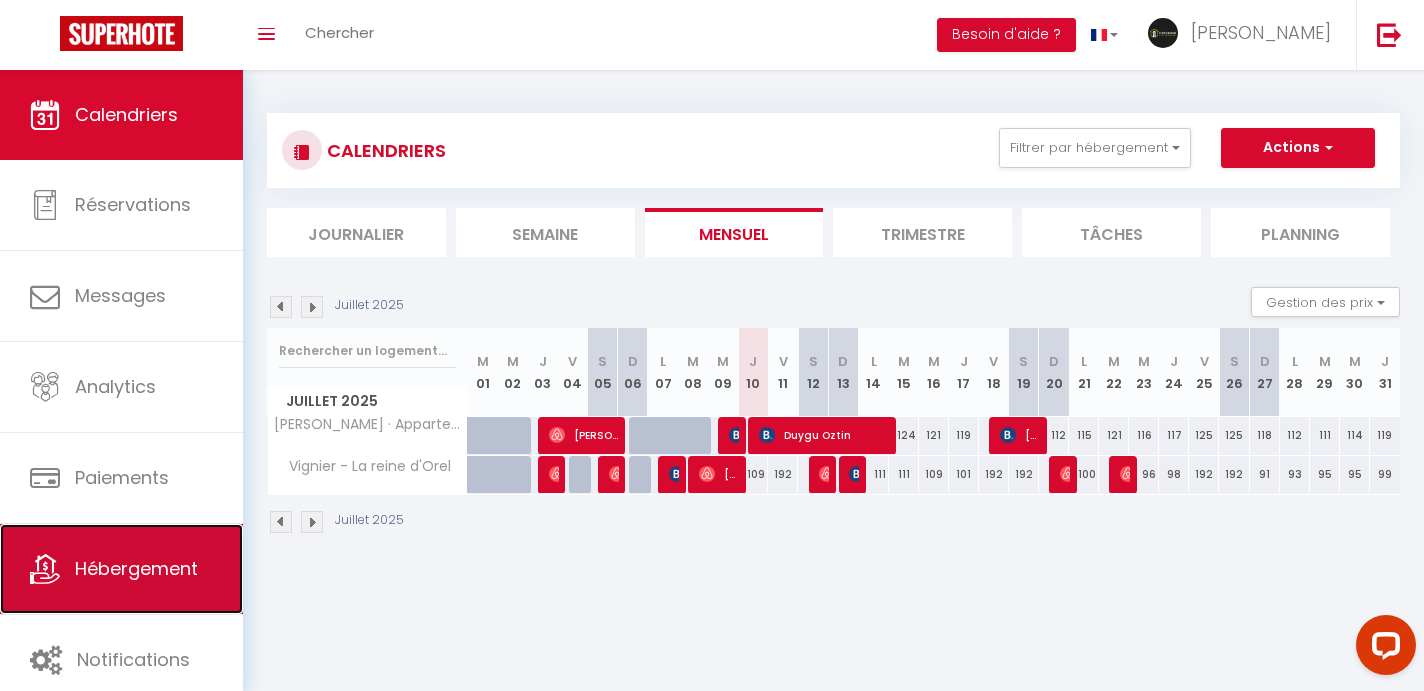 click on "Hébergement" at bounding box center [121, 569] 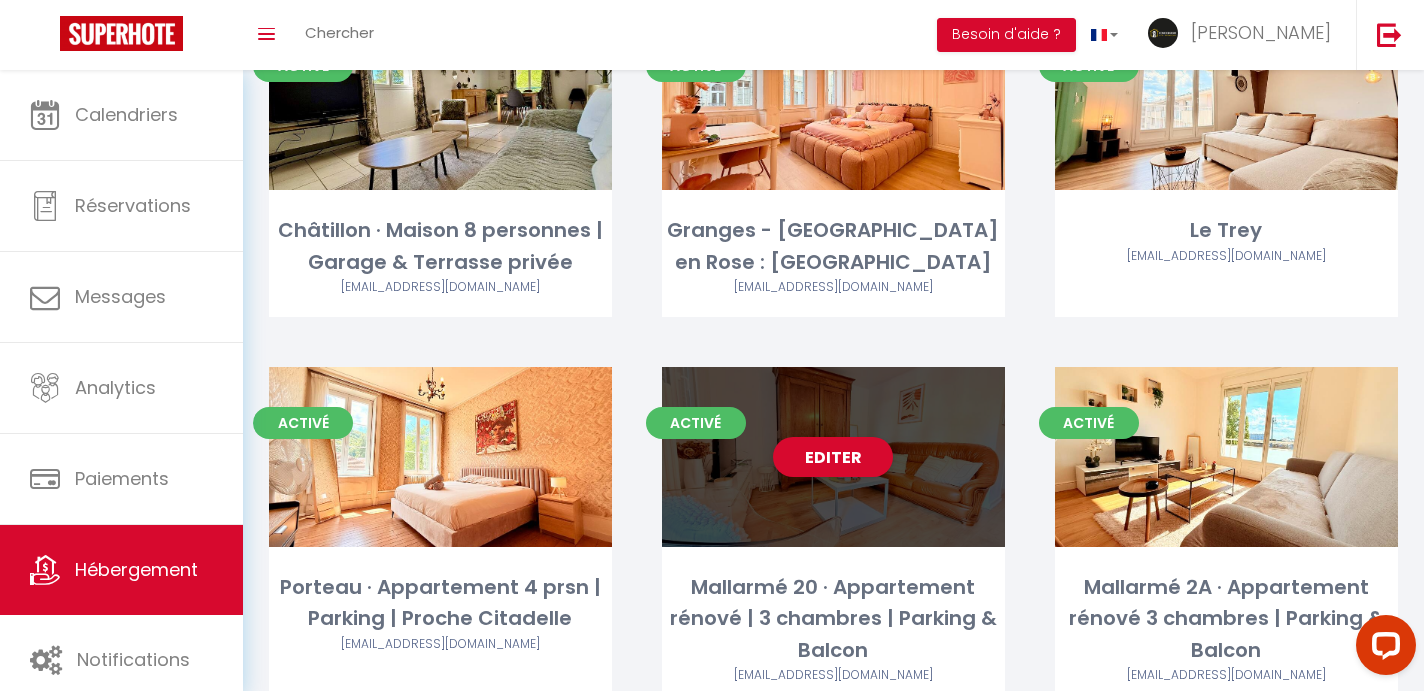scroll, scrollTop: 4413, scrollLeft: 0, axis: vertical 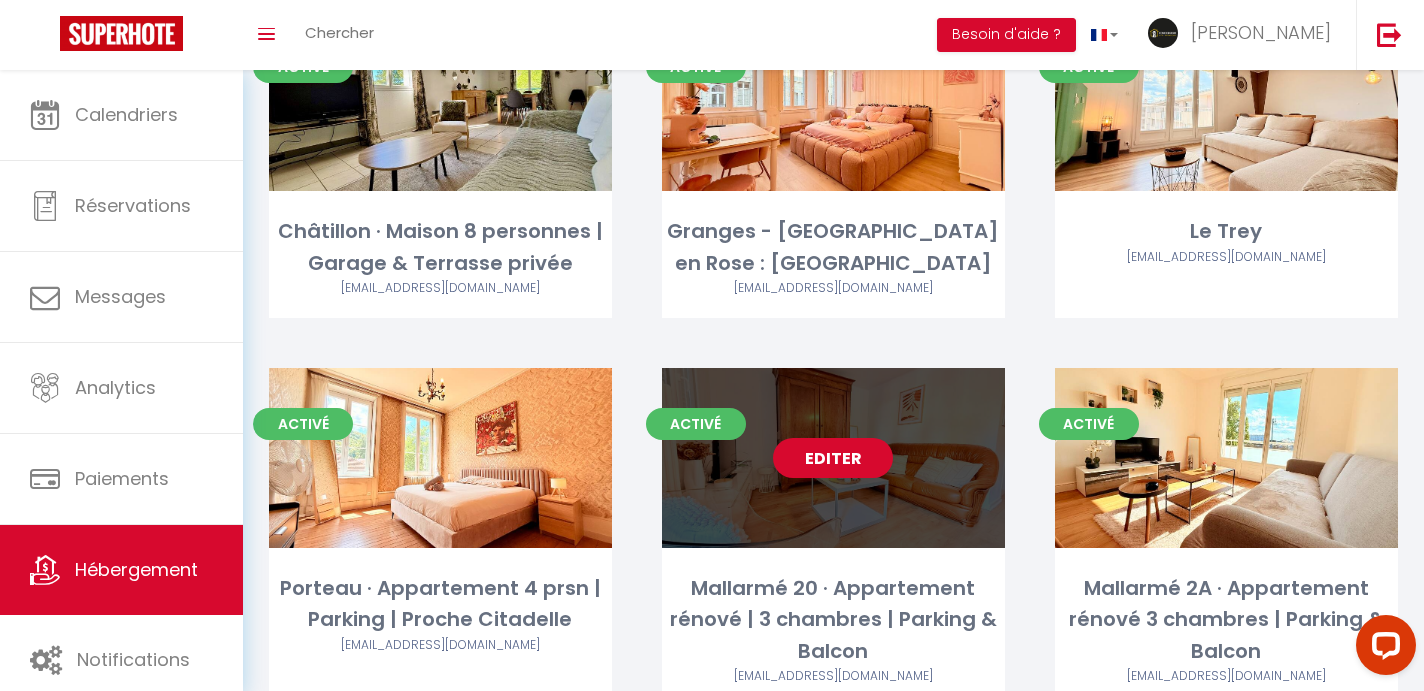 click on "Editer" at bounding box center [833, 458] 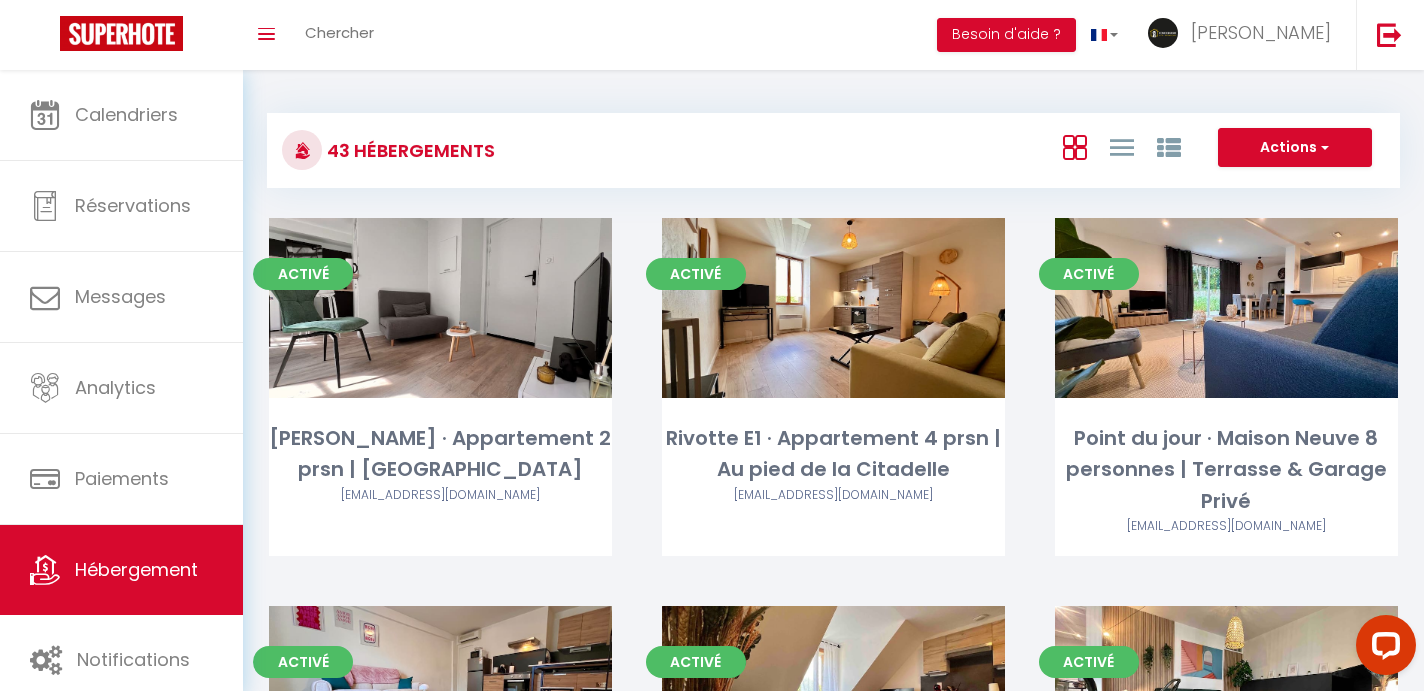 select on "3" 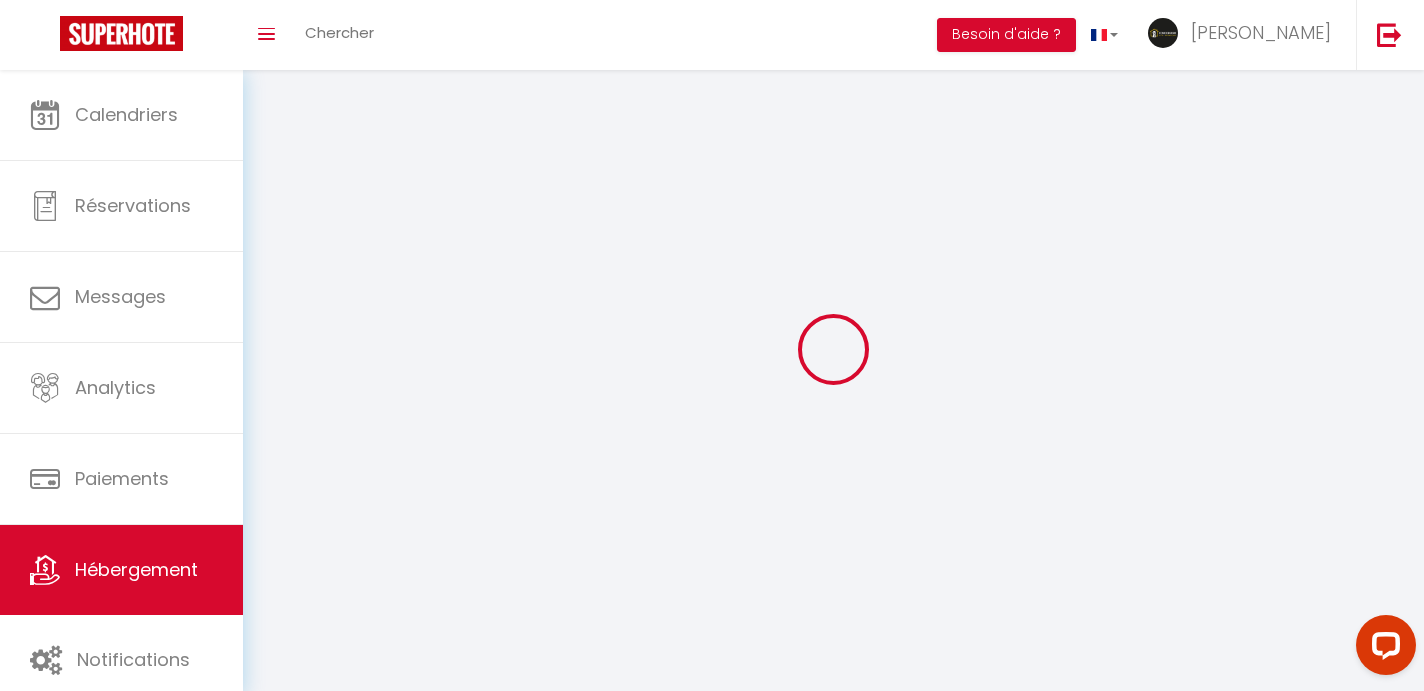 select 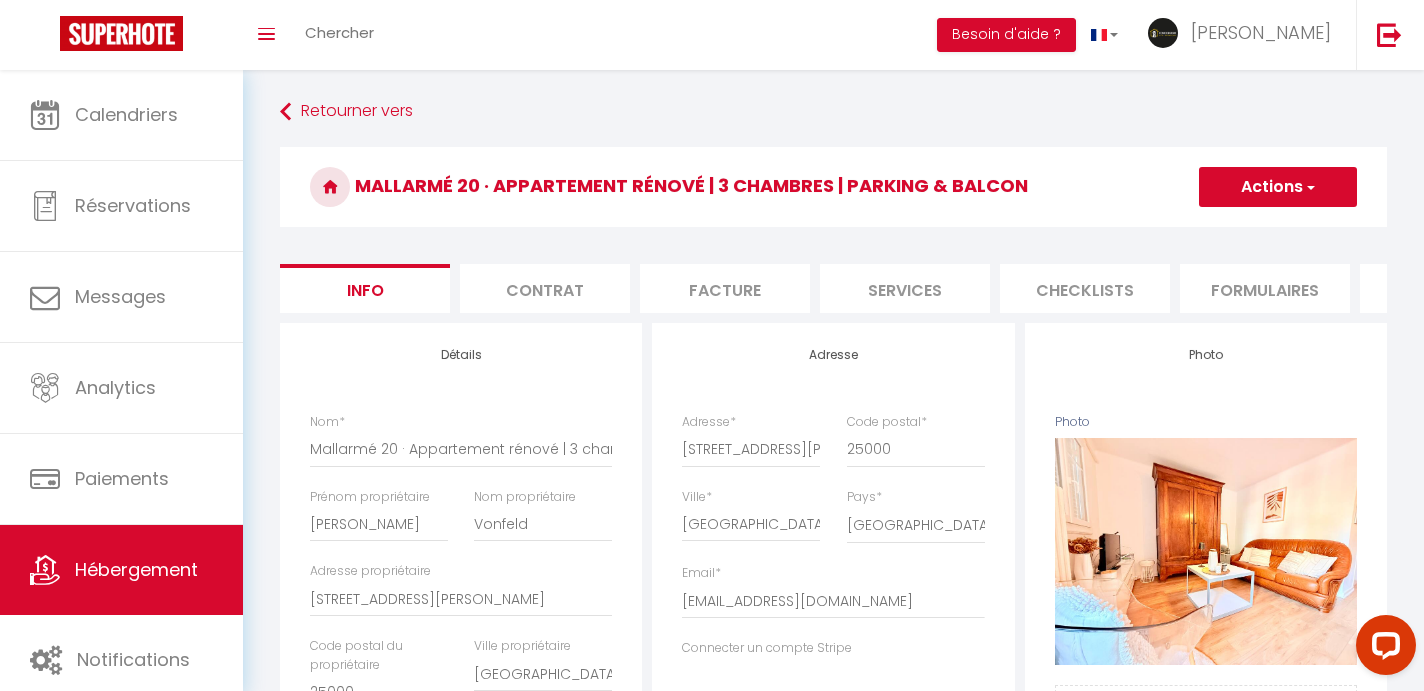 scroll, scrollTop: 0, scrollLeft: 48, axis: horizontal 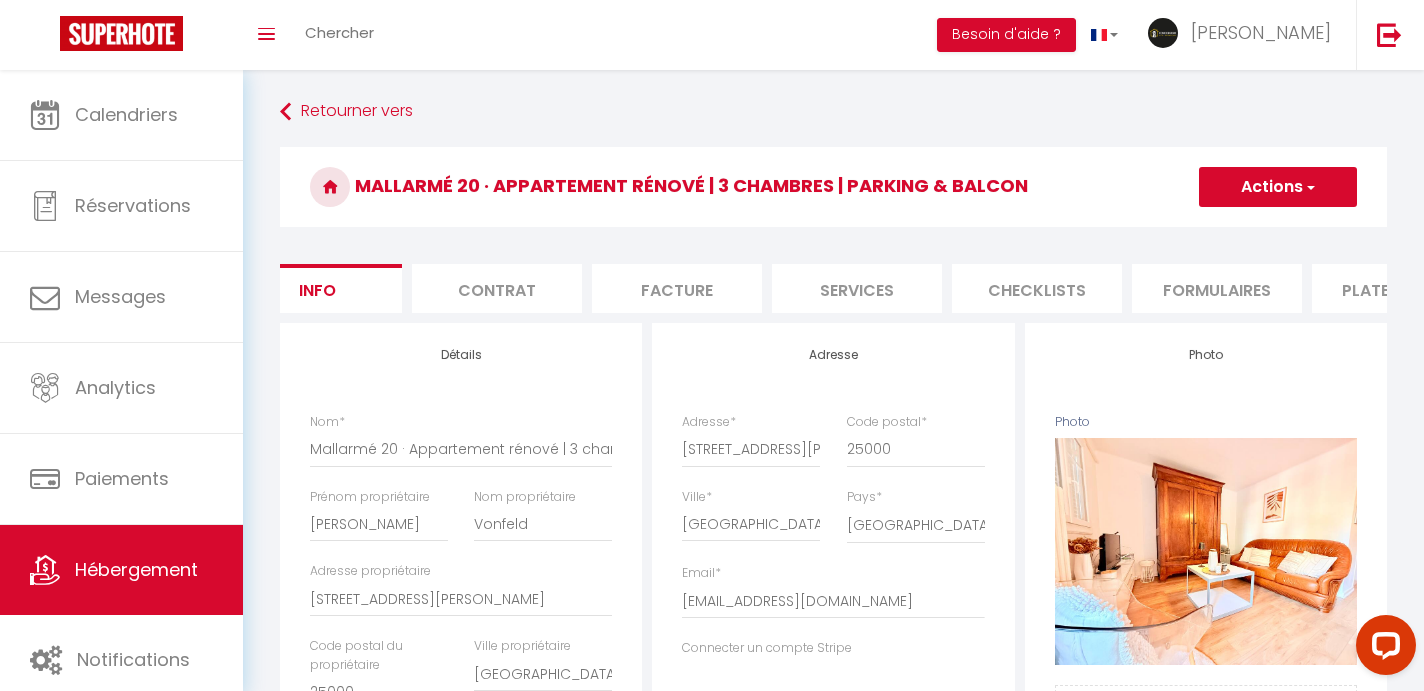 click on "Formulaires" at bounding box center (1217, 288) 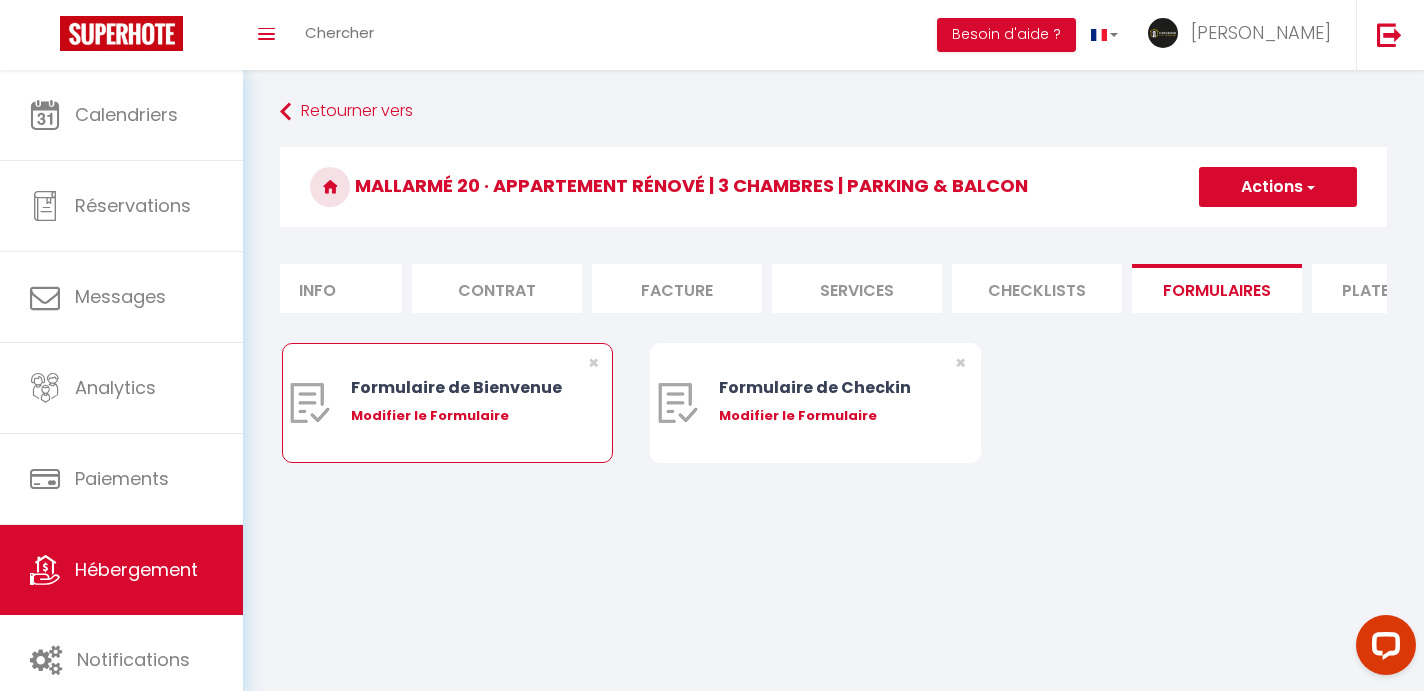 click on "Modifier le Formulaire" at bounding box center [461, 416] 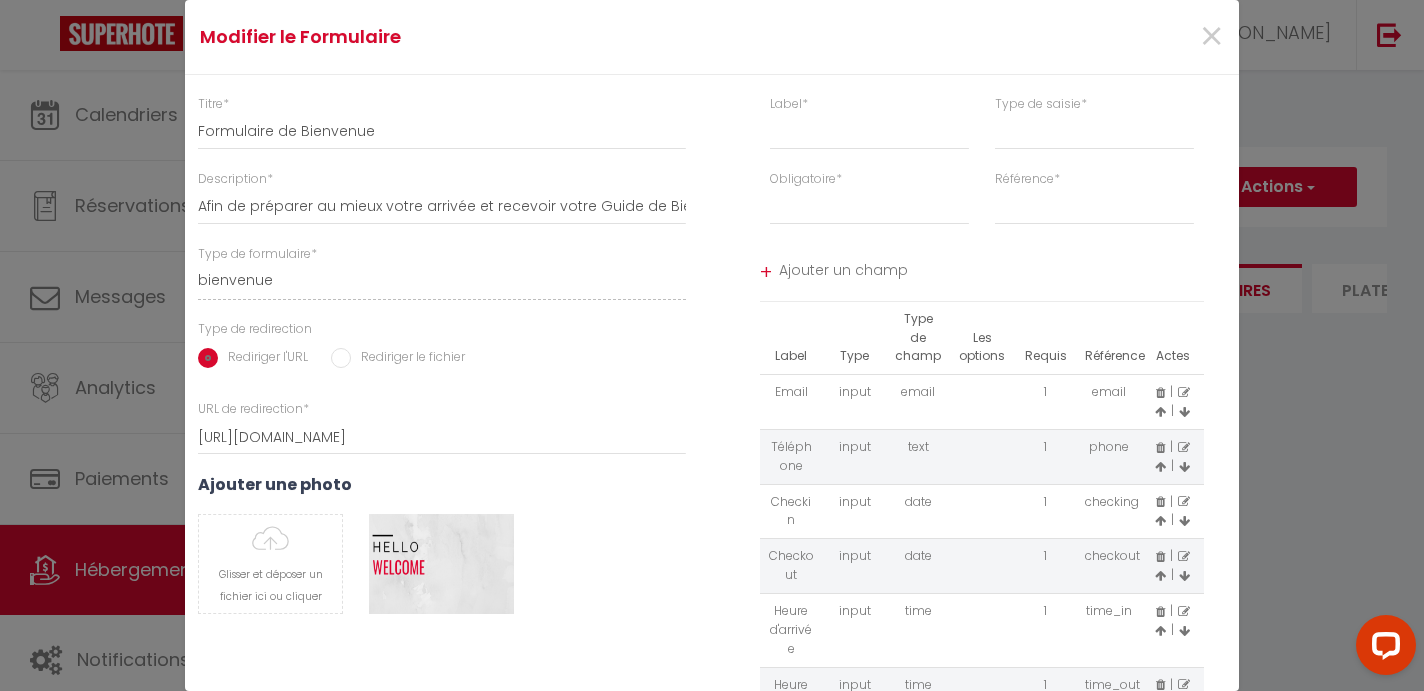 scroll, scrollTop: 67, scrollLeft: 0, axis: vertical 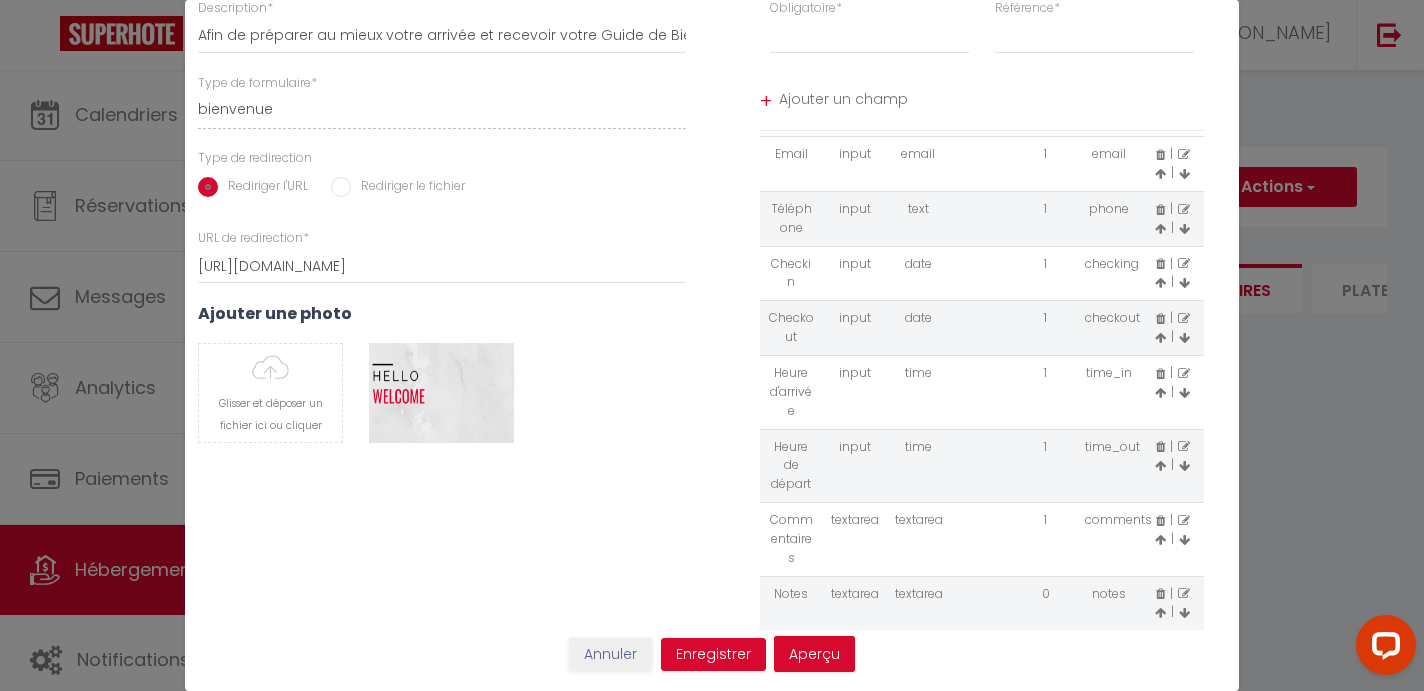 click at bounding box center [1184, 594] 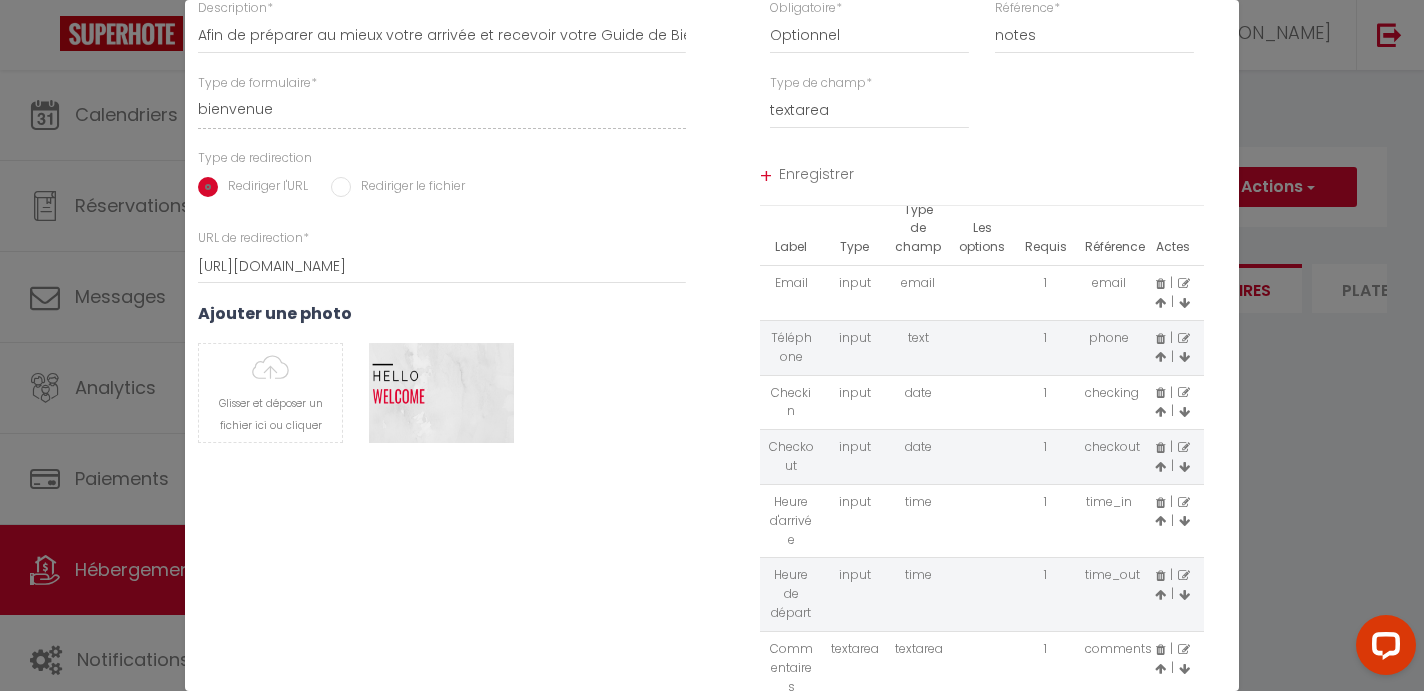 scroll, scrollTop: 0, scrollLeft: 0, axis: both 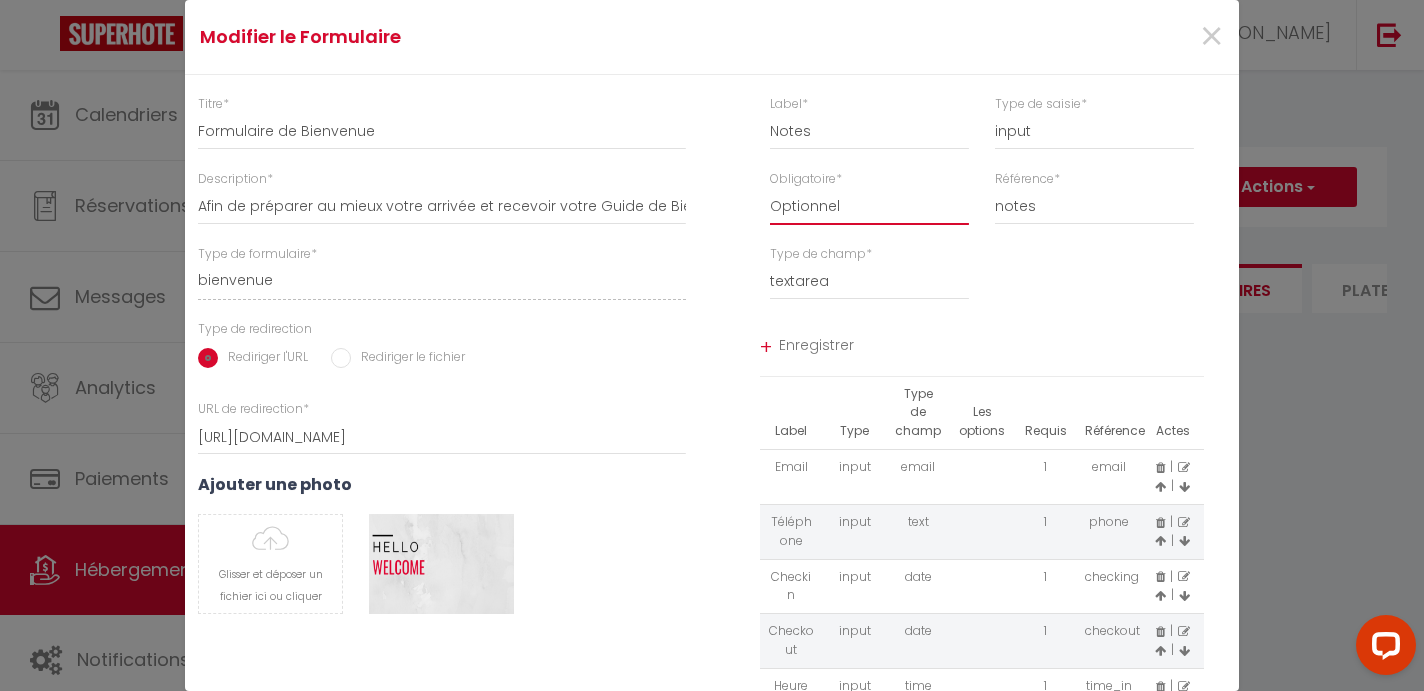 click on "Requis
Optionnel" at bounding box center (869, 207) 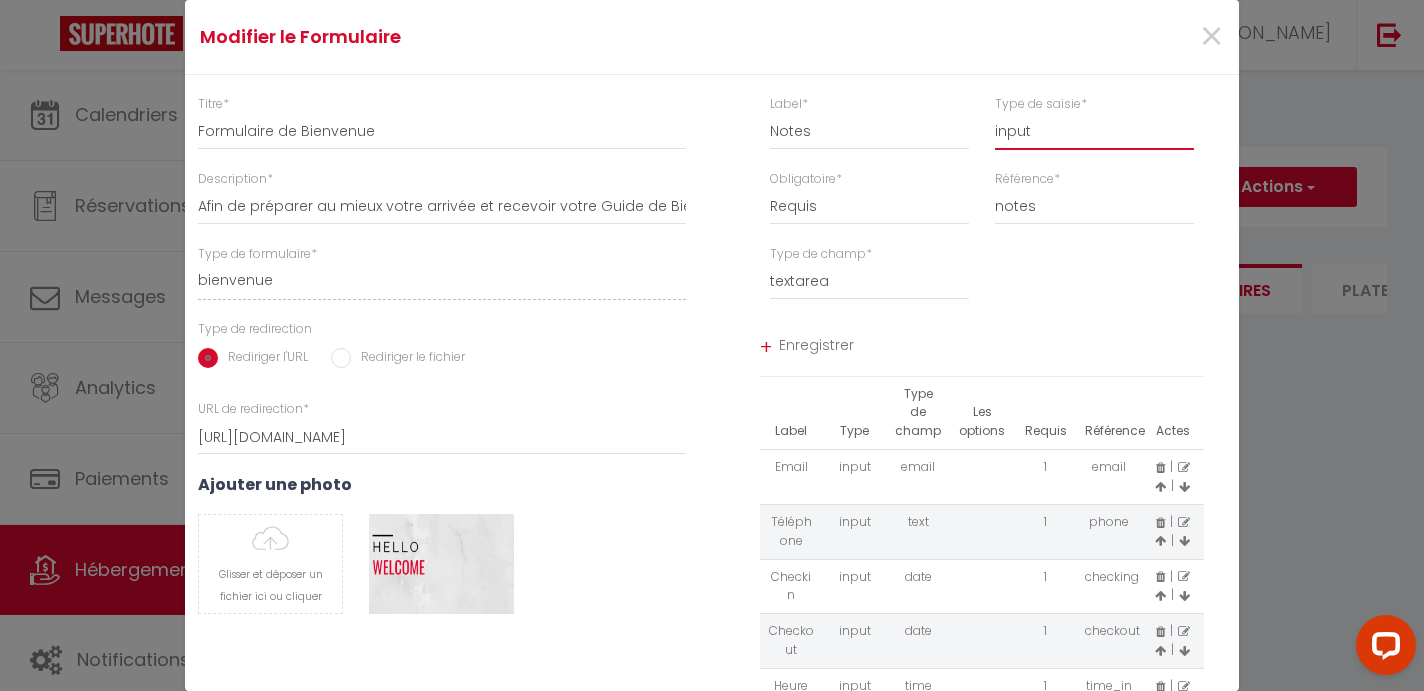 click on "input
select
textarea" at bounding box center [1094, 132] 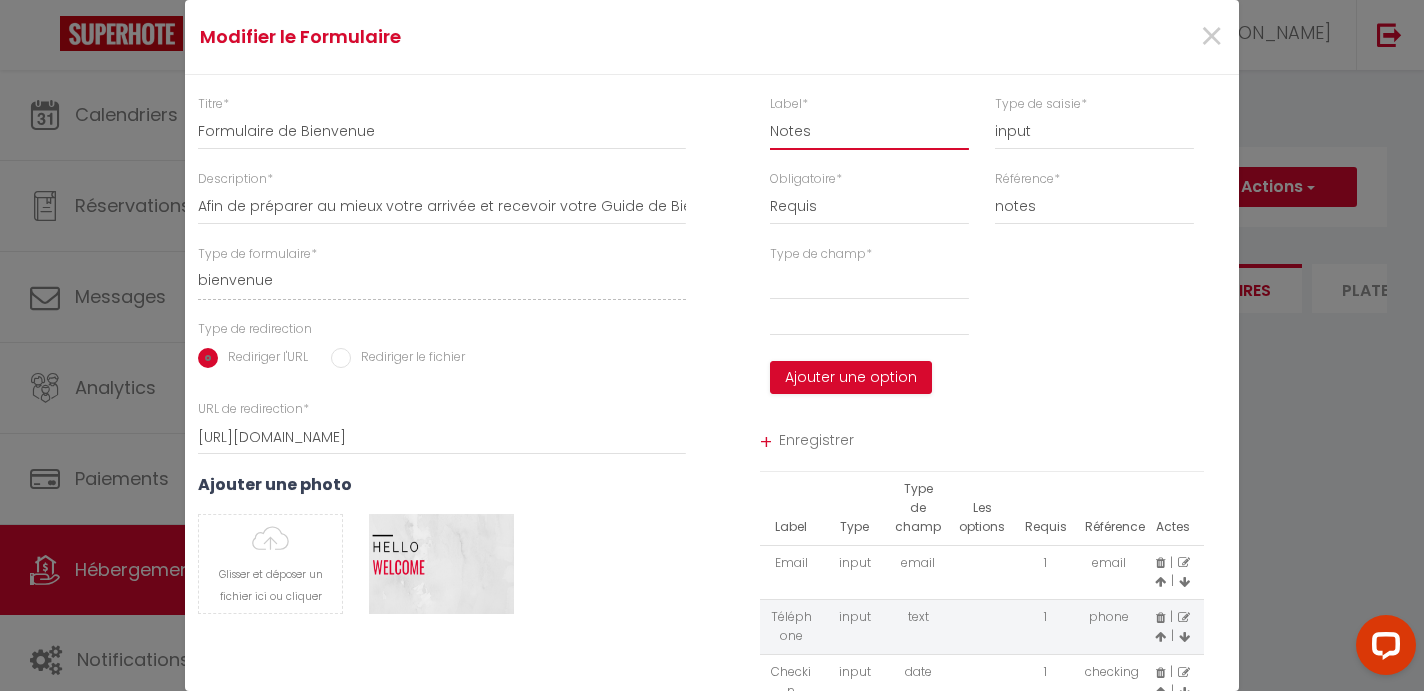 click on "Notes" at bounding box center [869, 132] 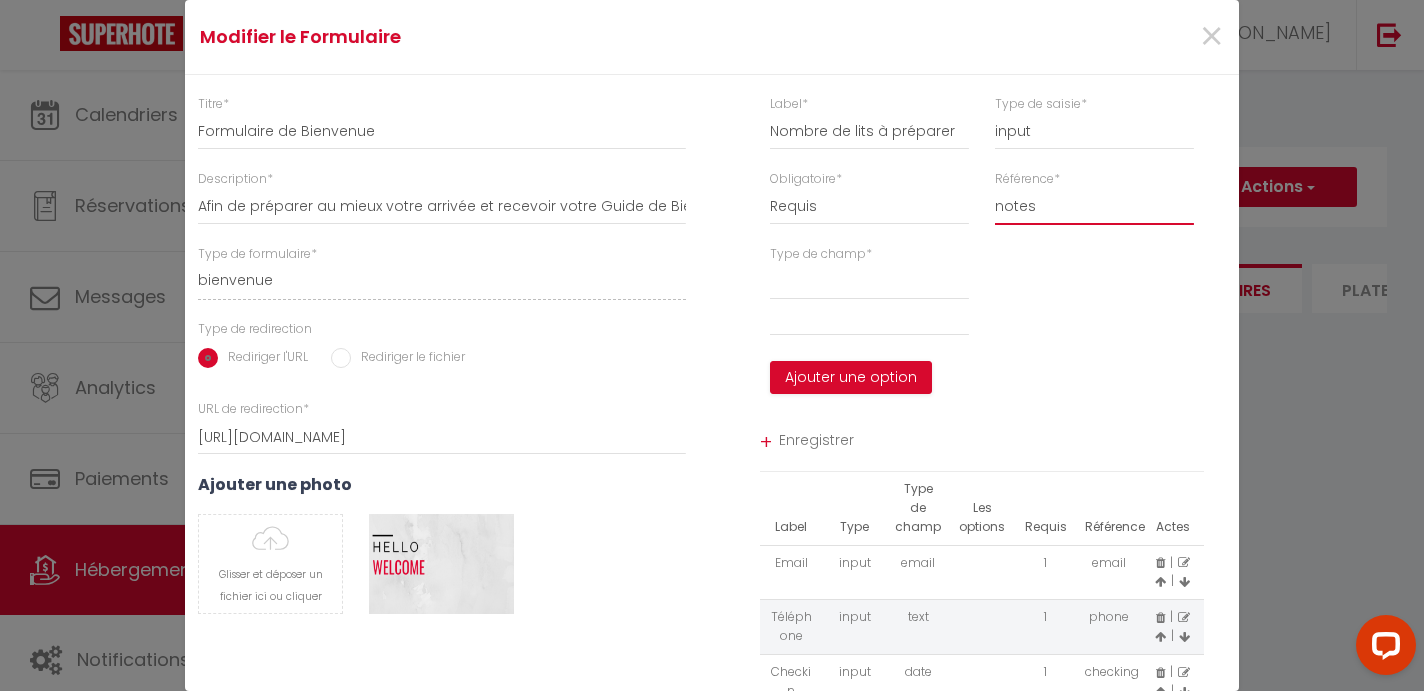 click on "first_name
last_name
notes" at bounding box center [1094, 207] 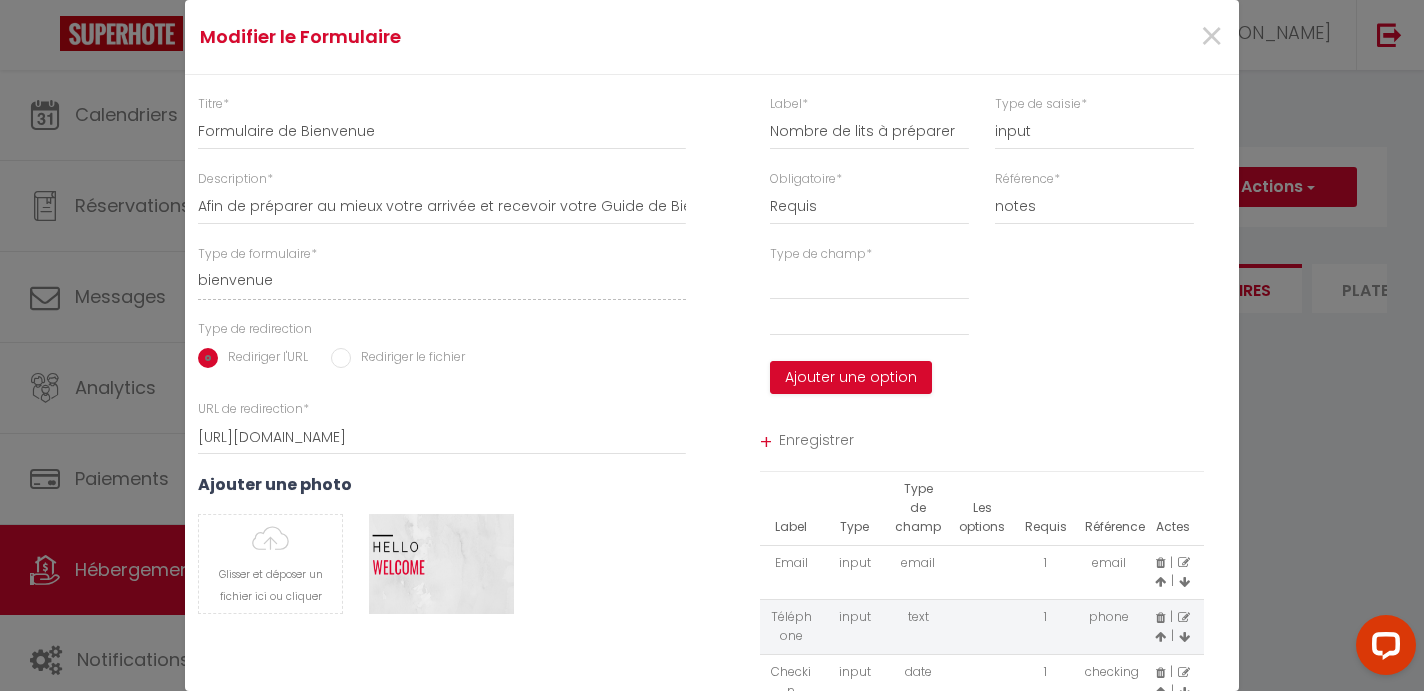 click on "Type de champ
*
option
option
Ajouter une option" at bounding box center (869, 320) 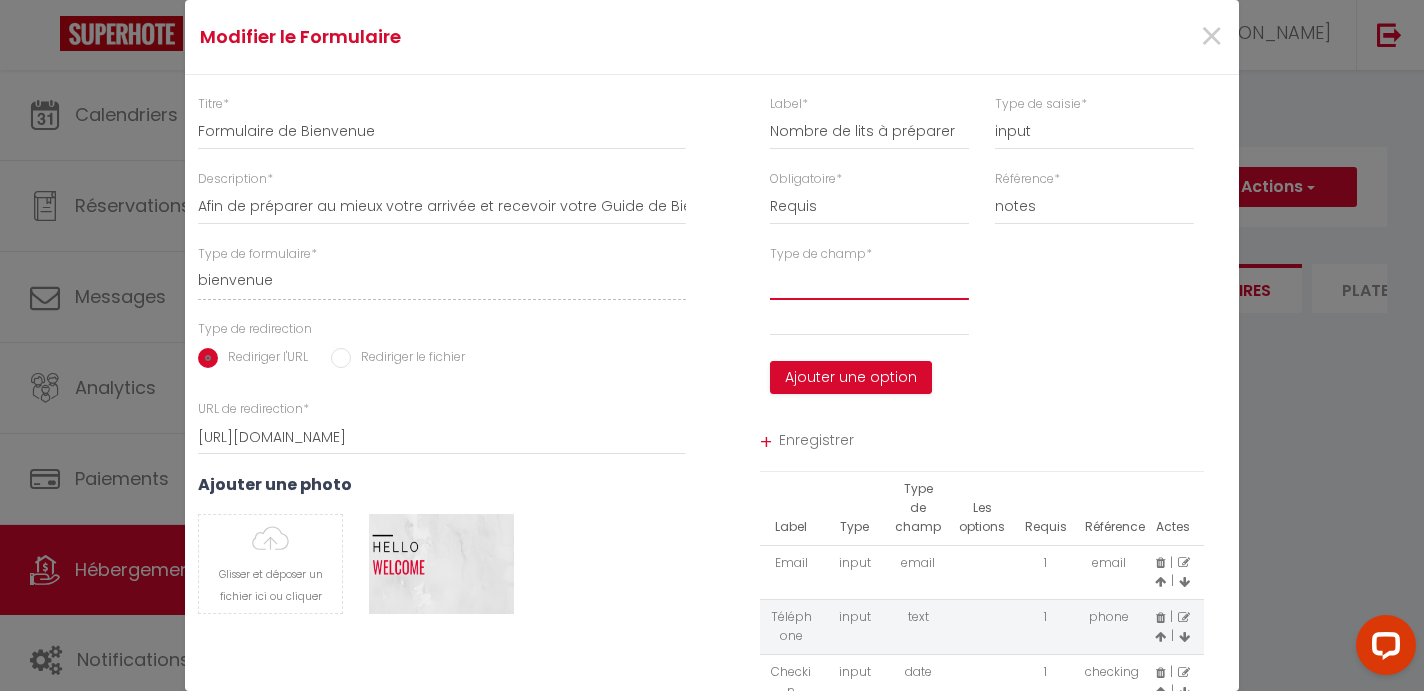 click on "option" at bounding box center (869, 282) 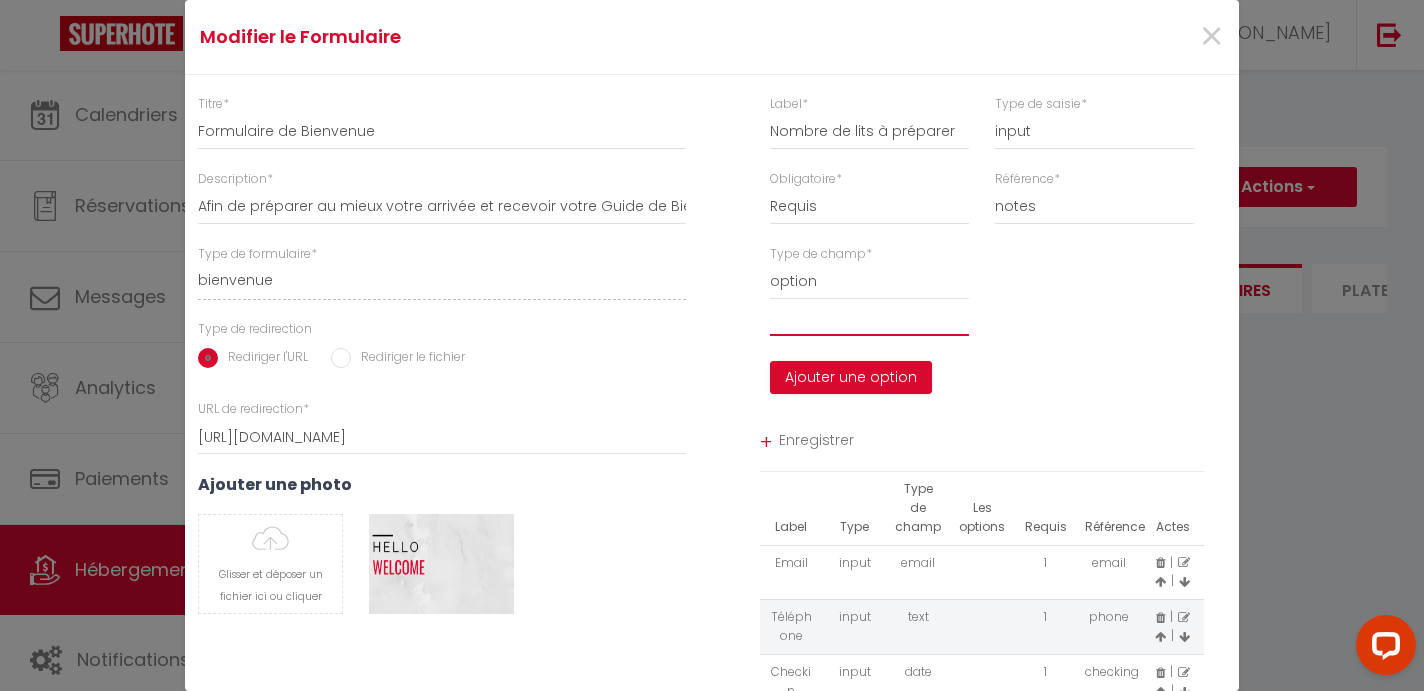 click at bounding box center [869, 318] 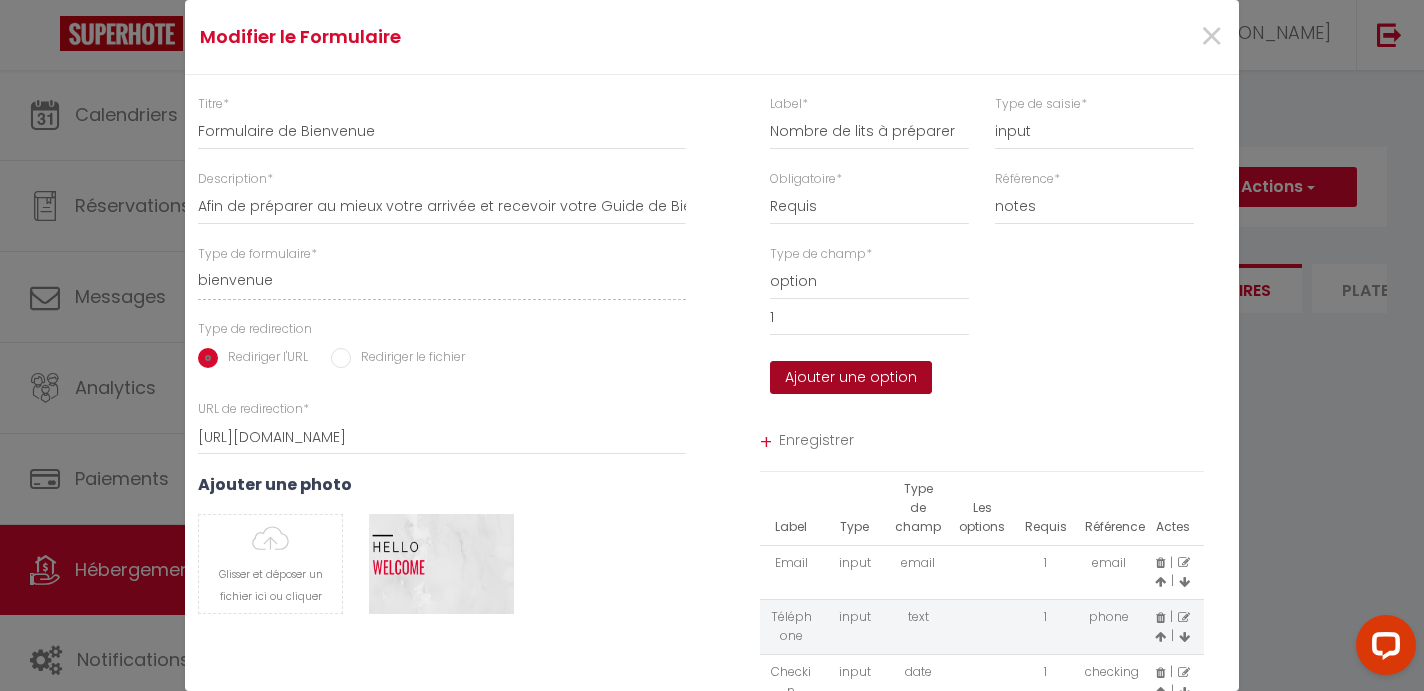 click on "Ajouter une option" at bounding box center (851, 378) 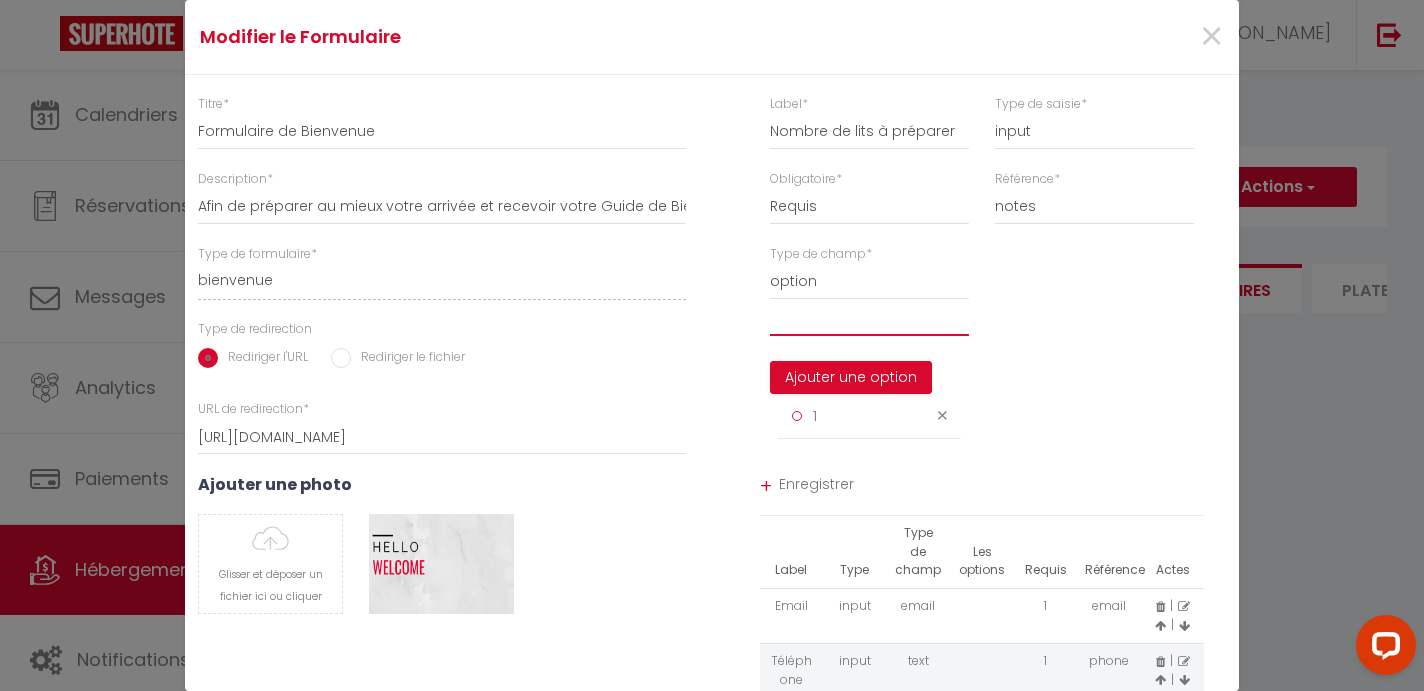 click at bounding box center (869, 318) 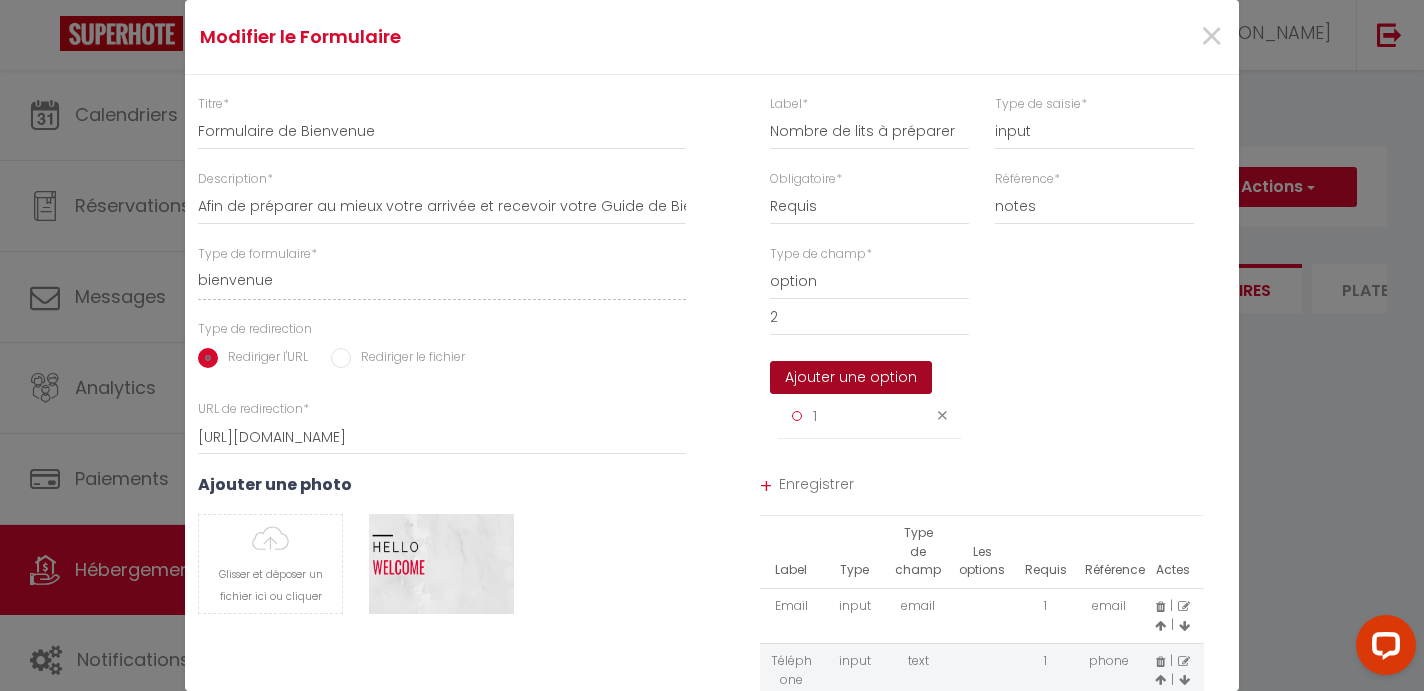 click on "Ajouter une option" at bounding box center (851, 378) 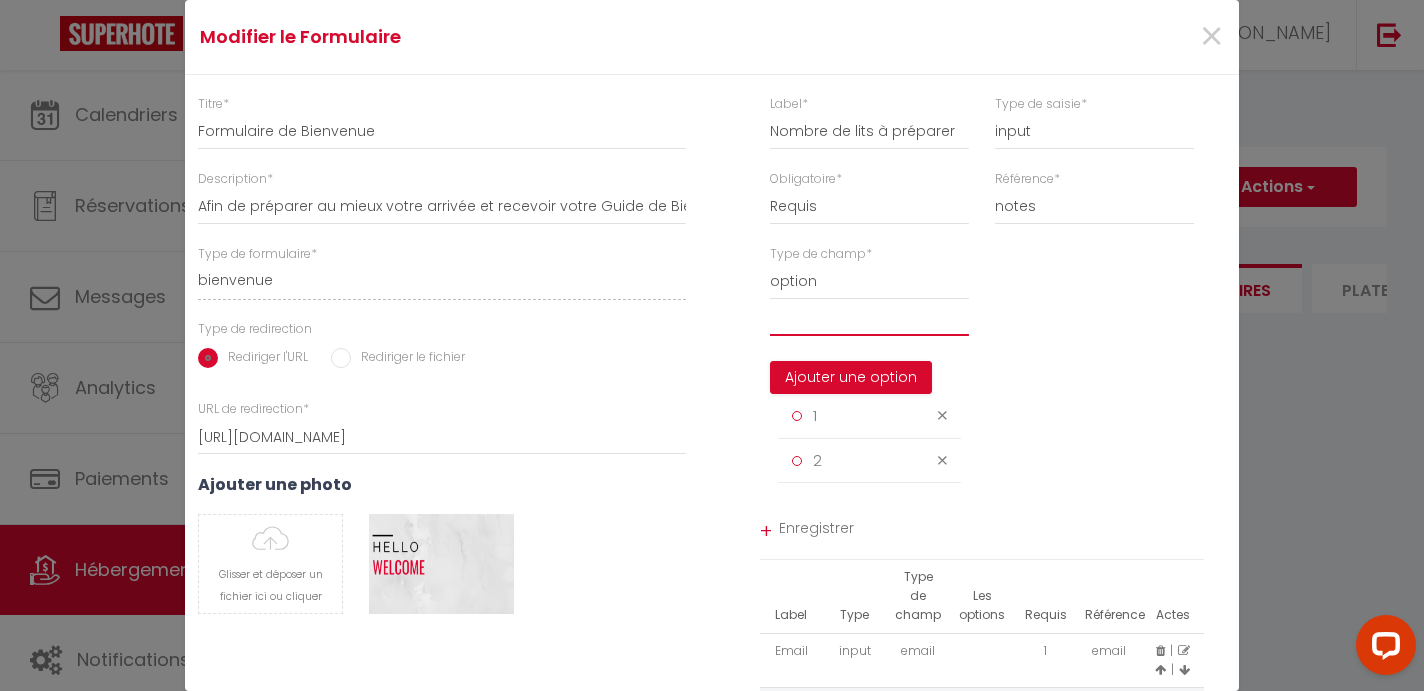click at bounding box center [869, 318] 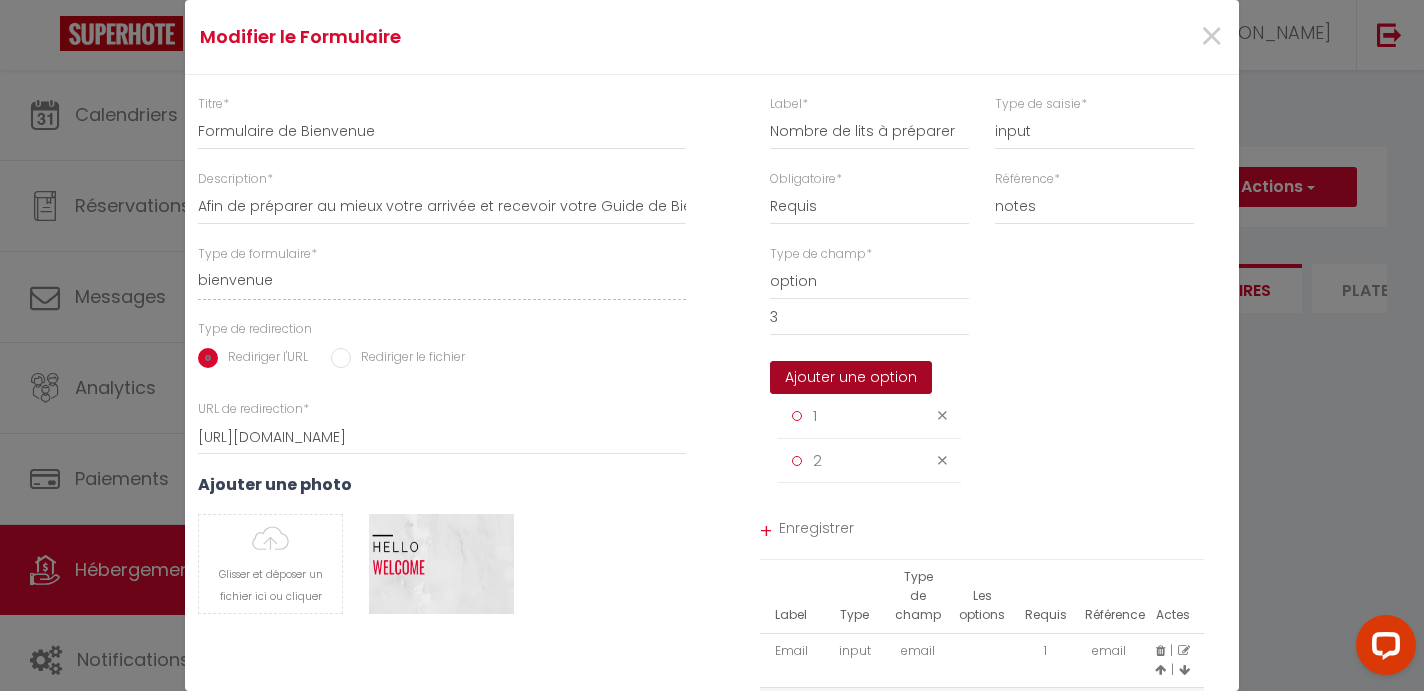 click on "Ajouter une option" at bounding box center (851, 378) 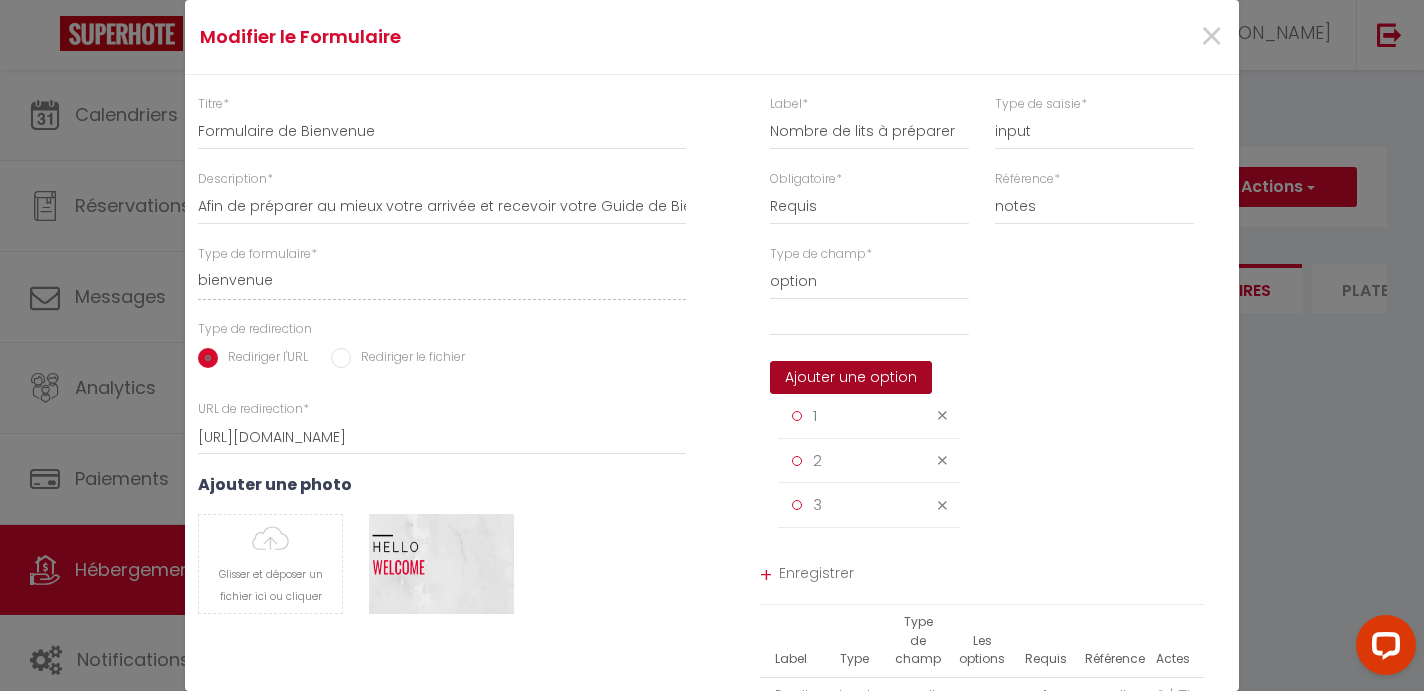 scroll, scrollTop: 107, scrollLeft: 0, axis: vertical 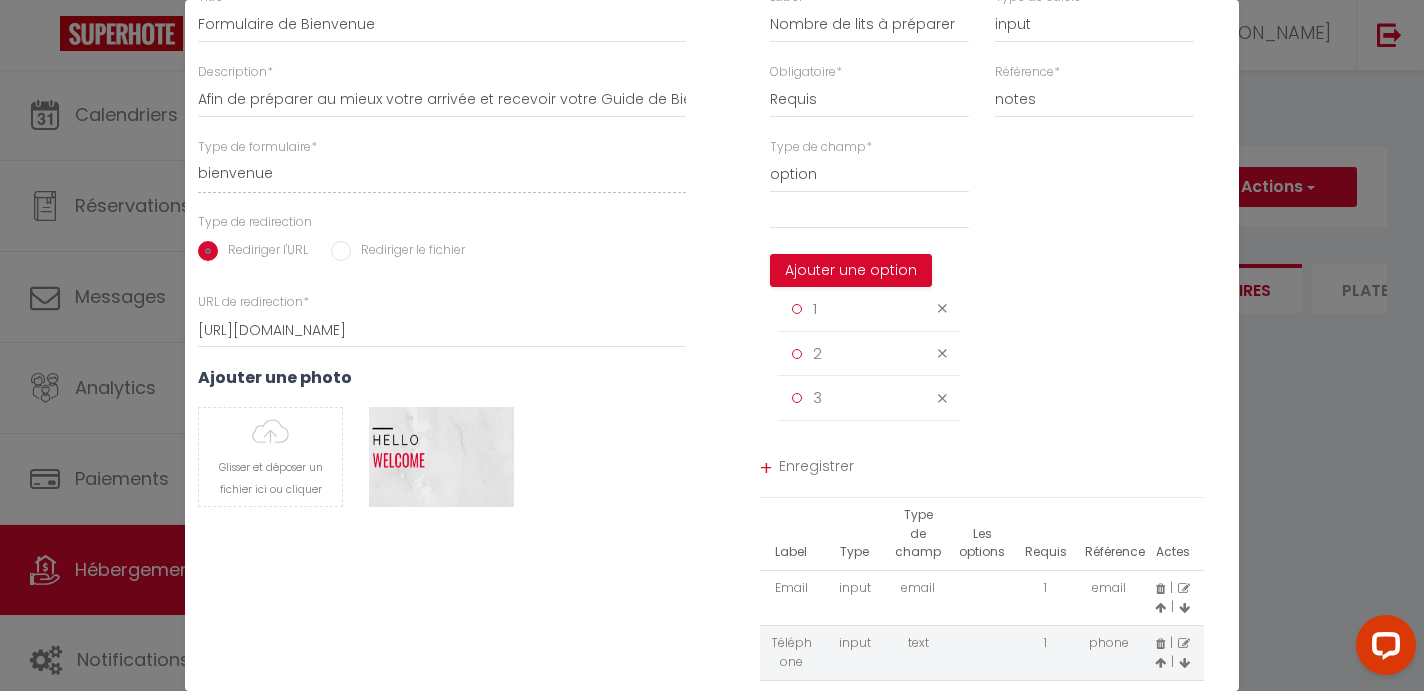click on "Enregistrer" at bounding box center (992, 469) 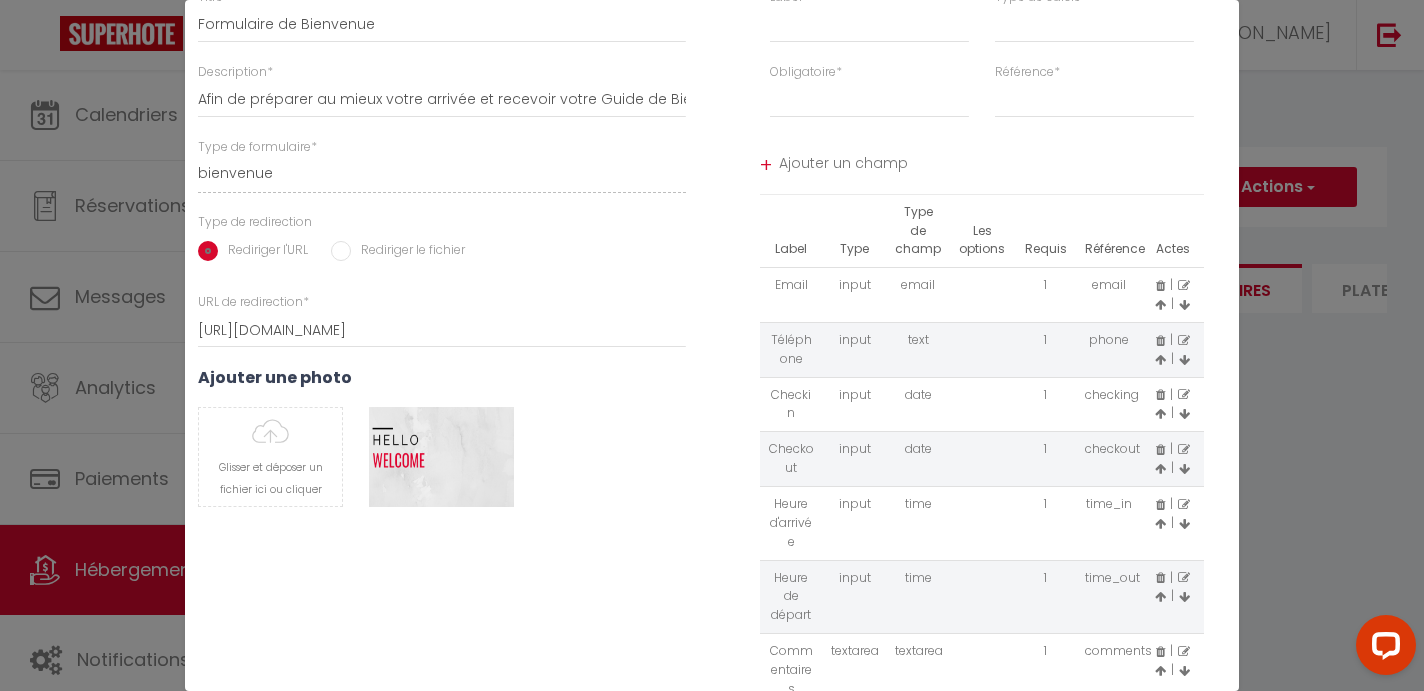 scroll, scrollTop: 124, scrollLeft: 0, axis: vertical 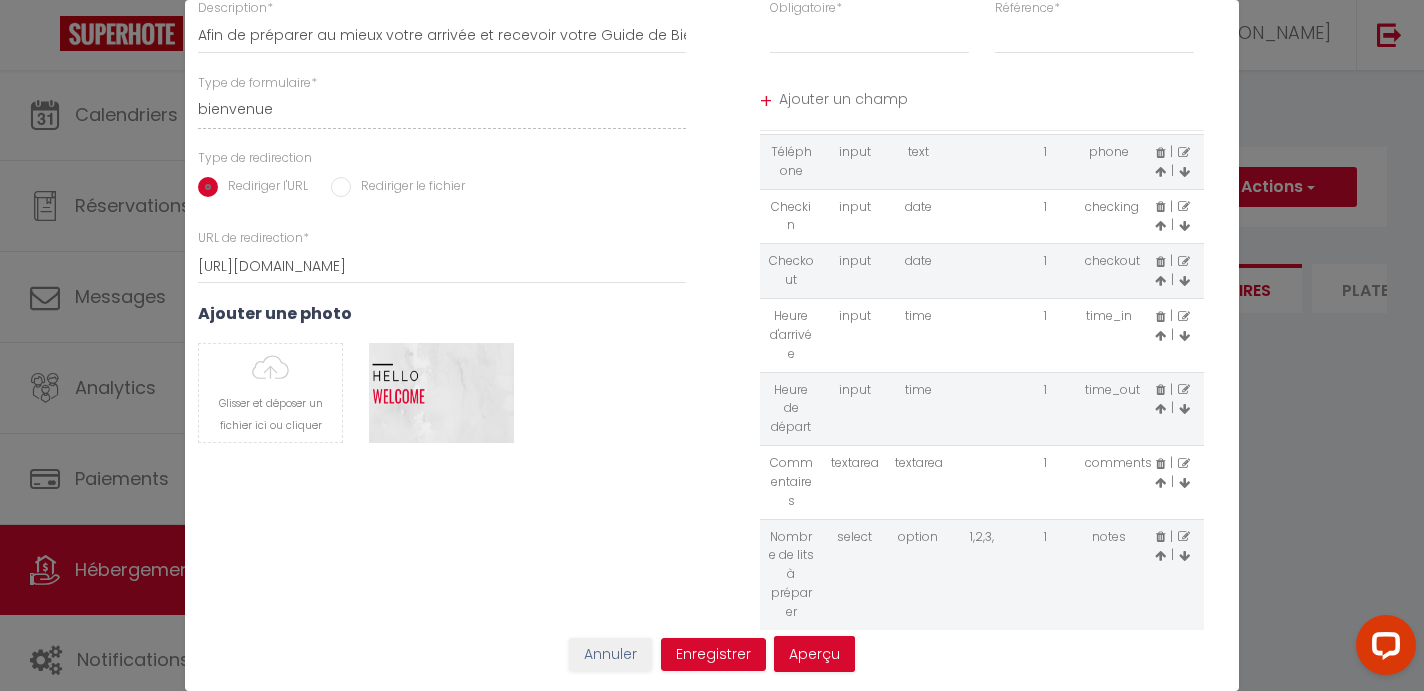click at bounding box center [1160, 556] 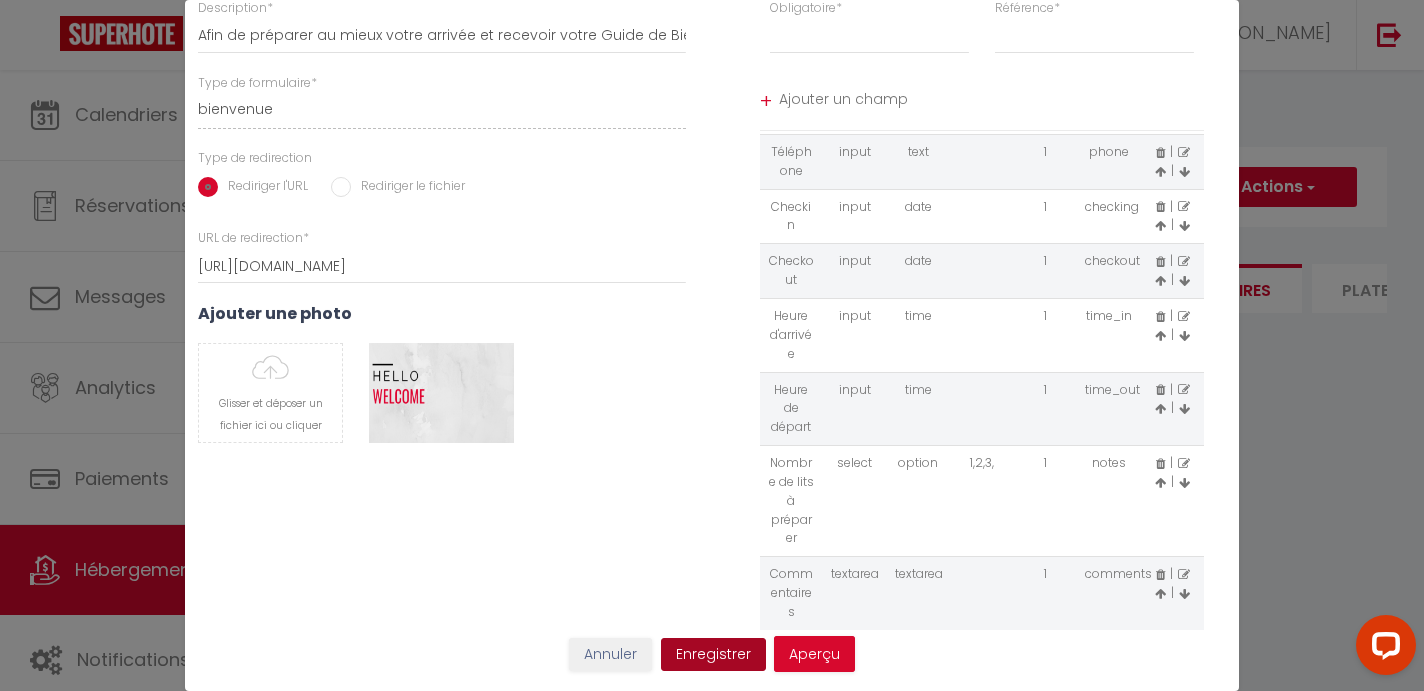 click on "Enregistrer" at bounding box center [713, 655] 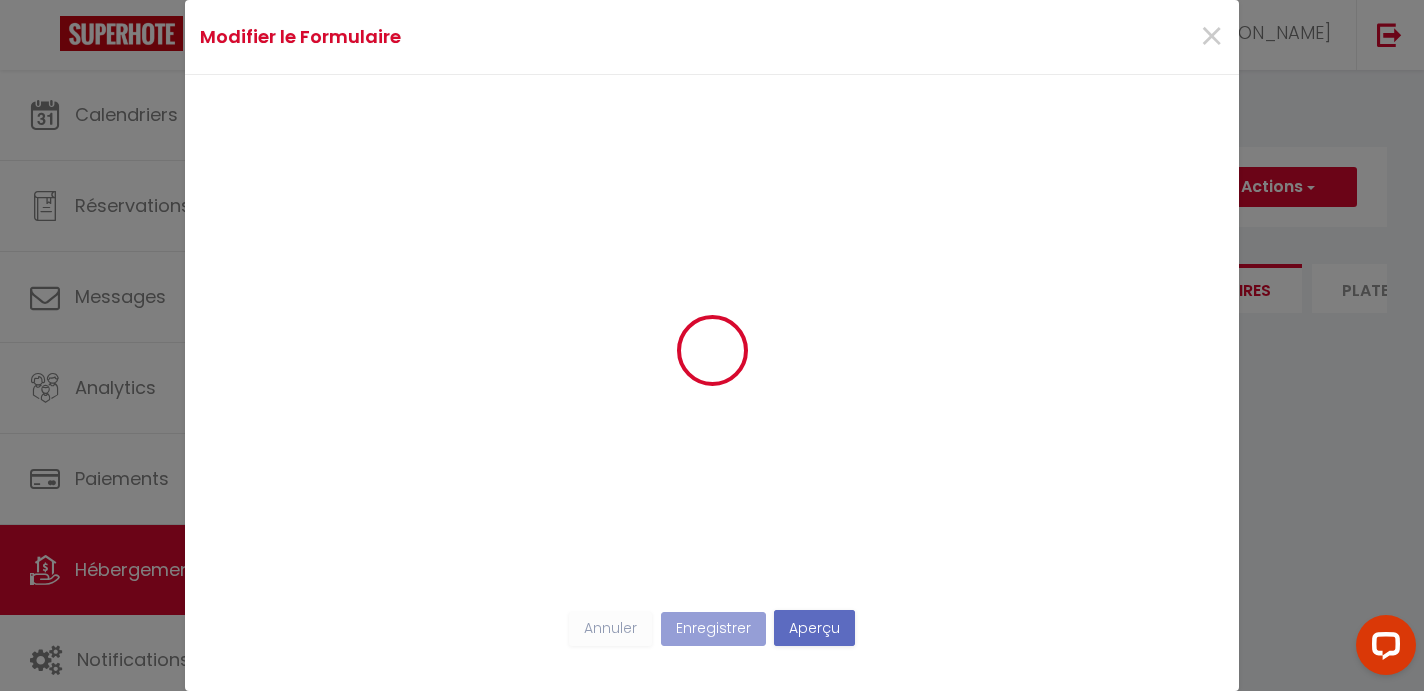 scroll, scrollTop: 0, scrollLeft: 0, axis: both 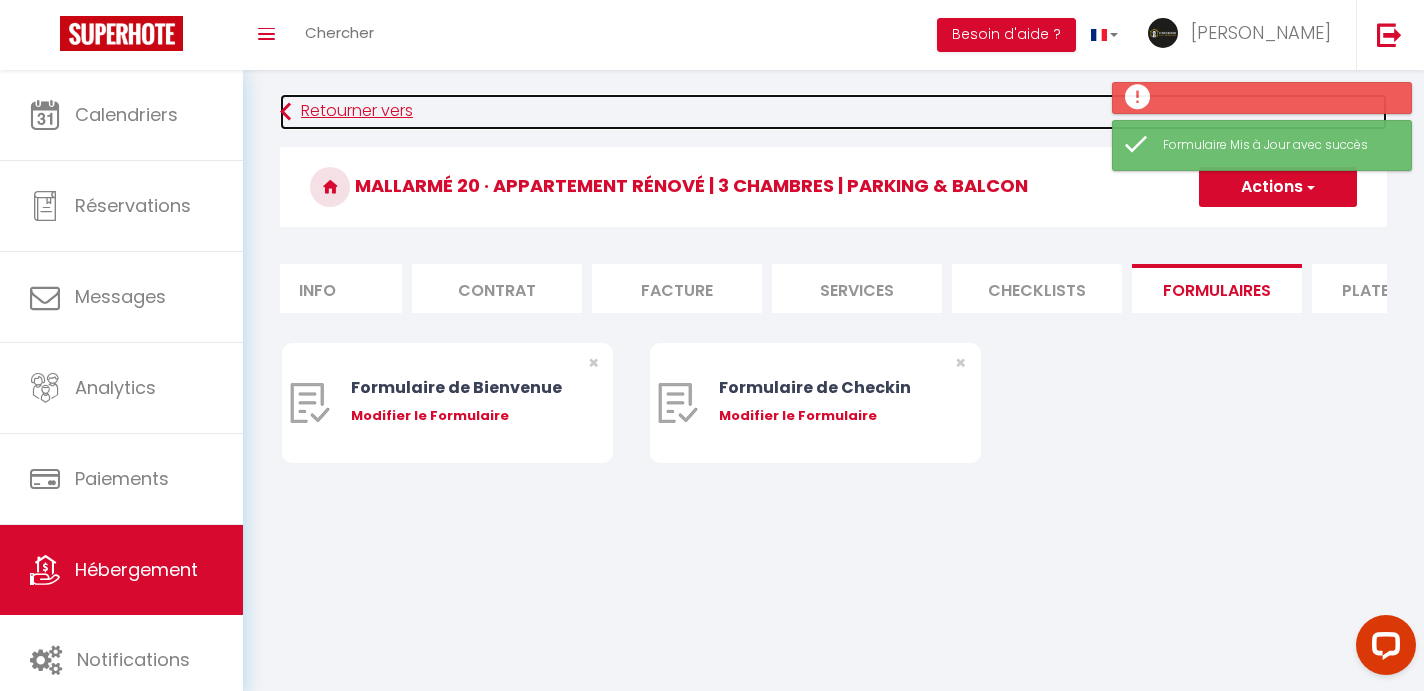 click on "Retourner vers" at bounding box center [833, 112] 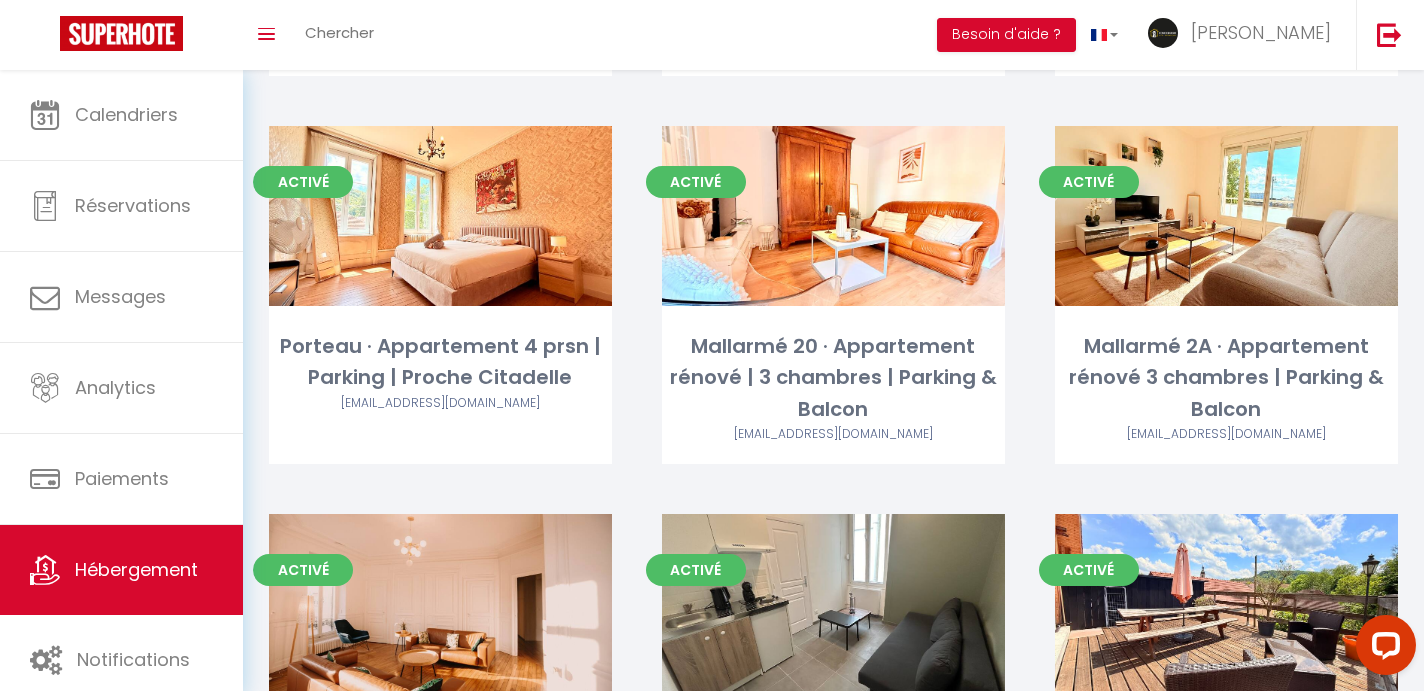 scroll, scrollTop: 4662, scrollLeft: 0, axis: vertical 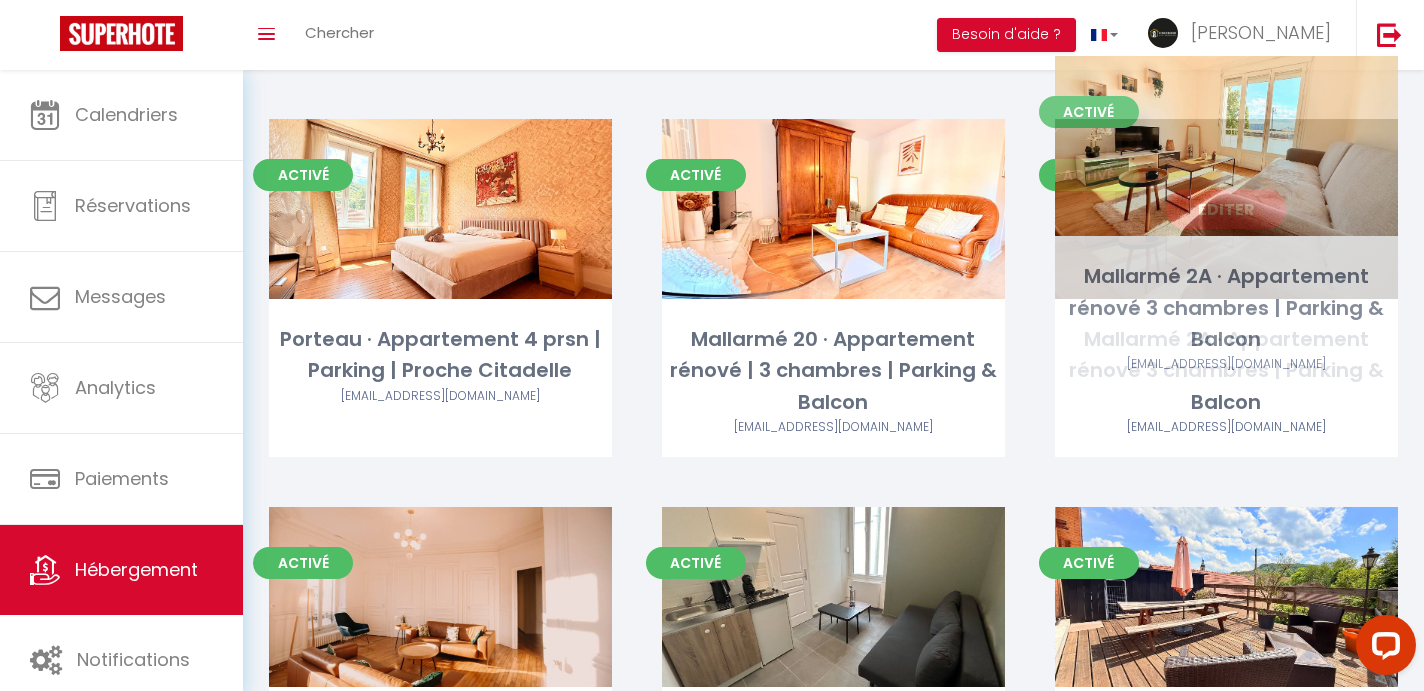 click on "Editer" at bounding box center [1226, 209] 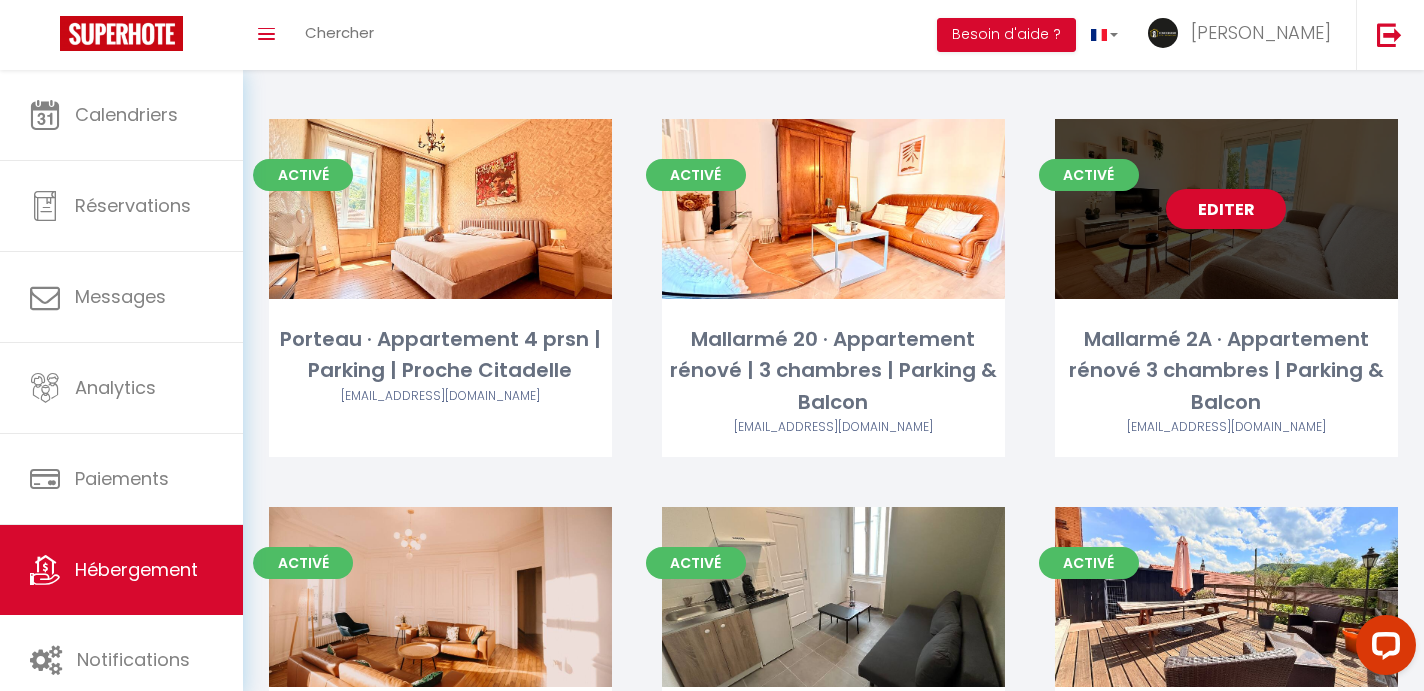 click on "Editer" at bounding box center (1226, 209) 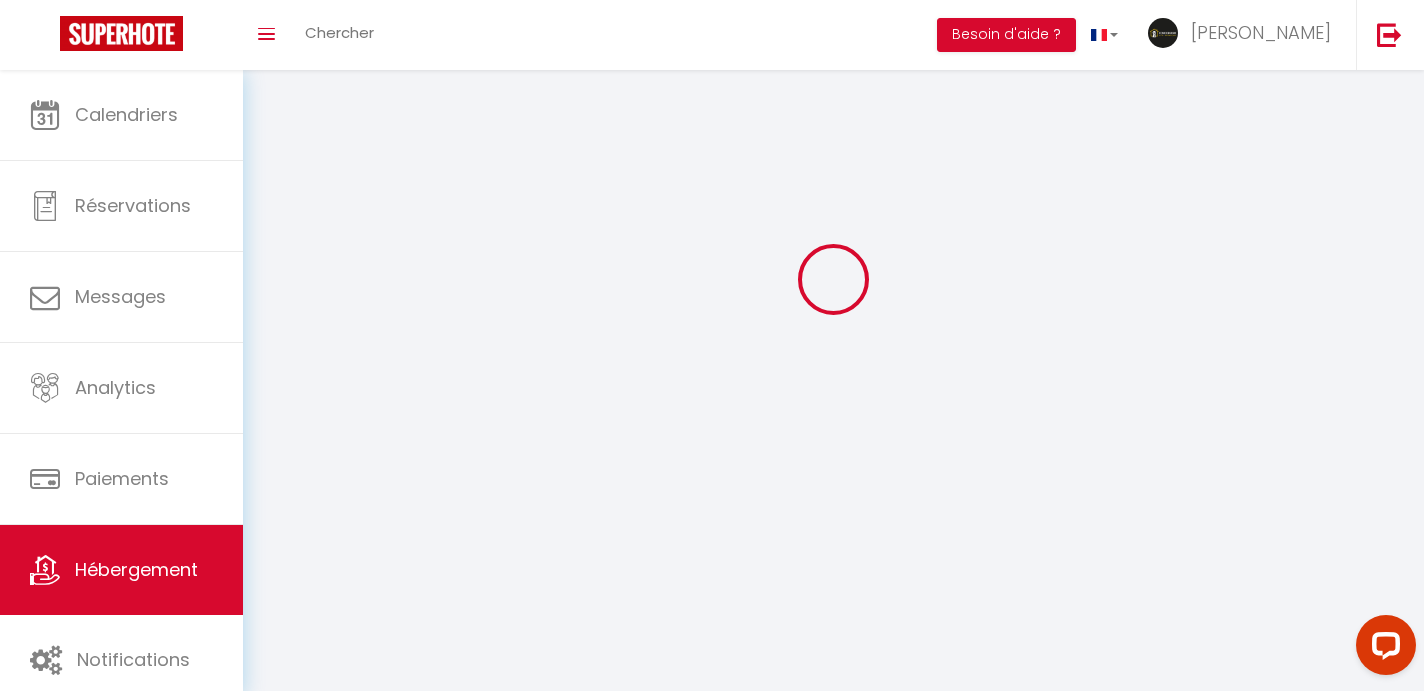 scroll, scrollTop: 0, scrollLeft: 0, axis: both 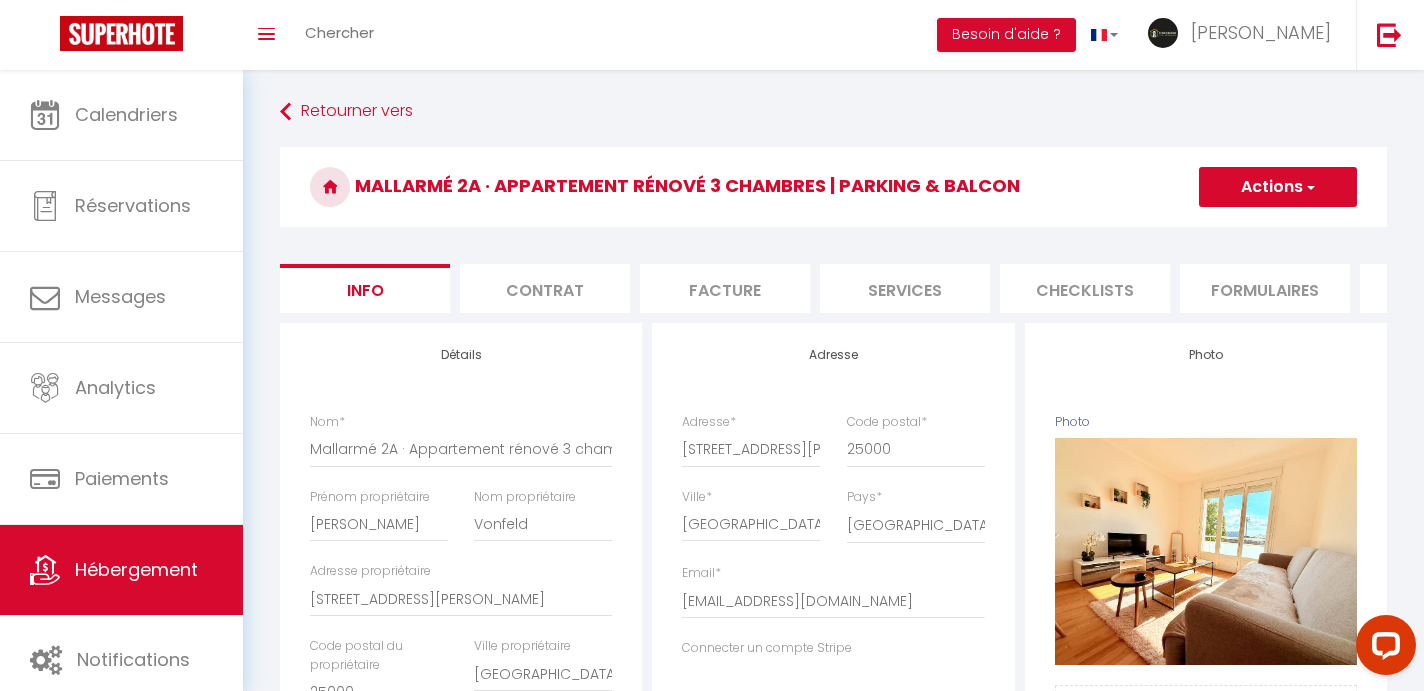 click on "Formulaires" at bounding box center (1265, 288) 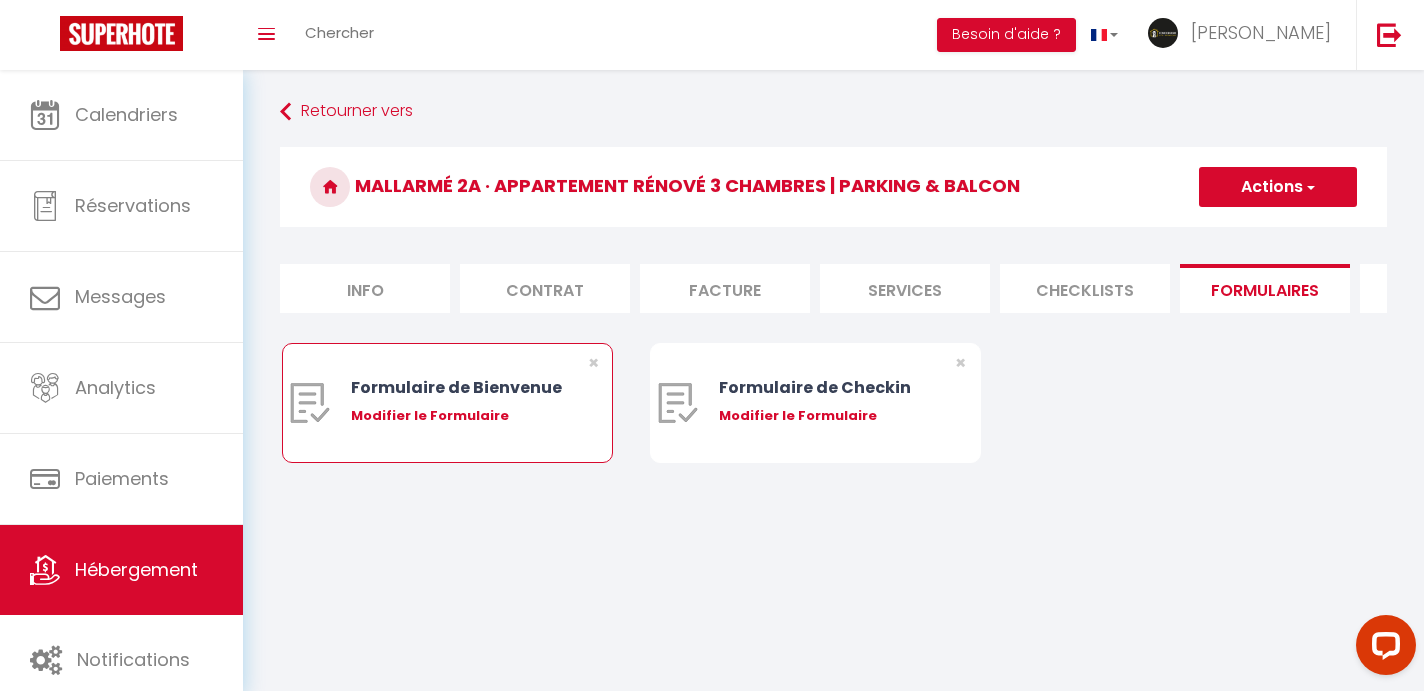 click on "Modifier le Formulaire" at bounding box center [461, 416] 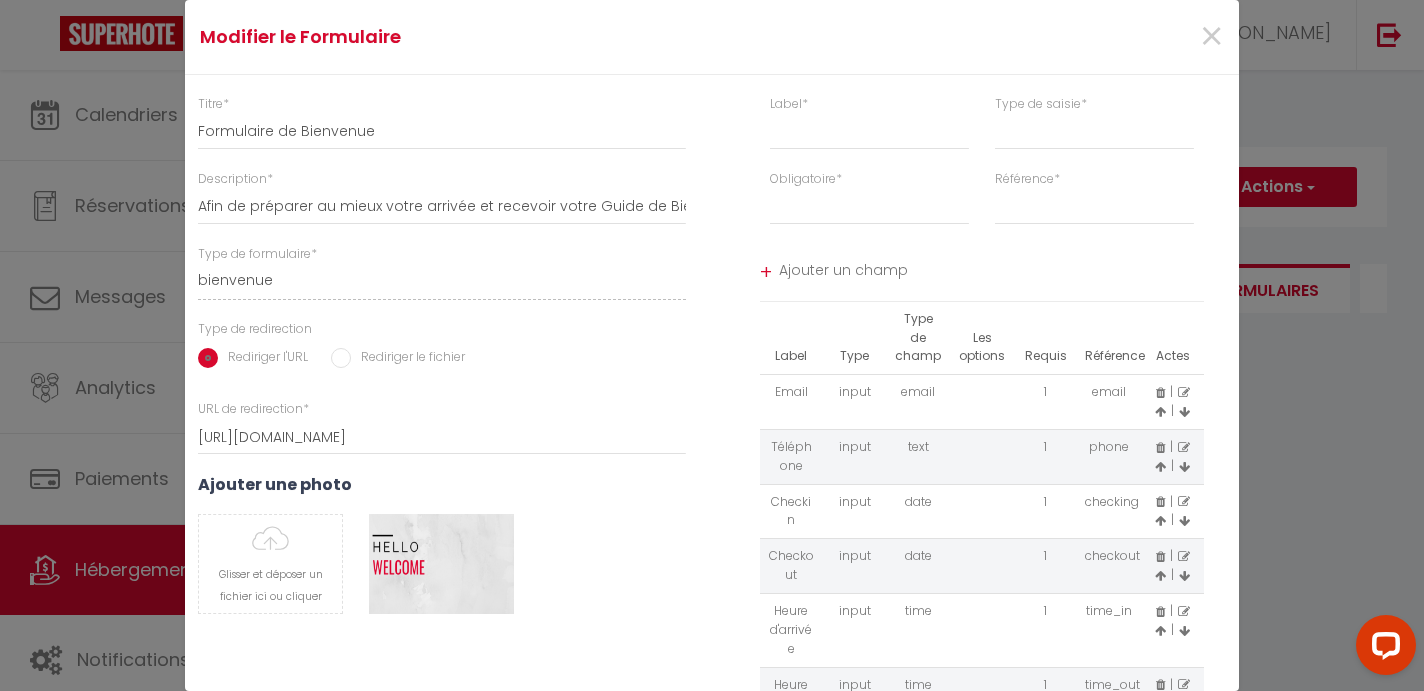 scroll, scrollTop: 67, scrollLeft: 0, axis: vertical 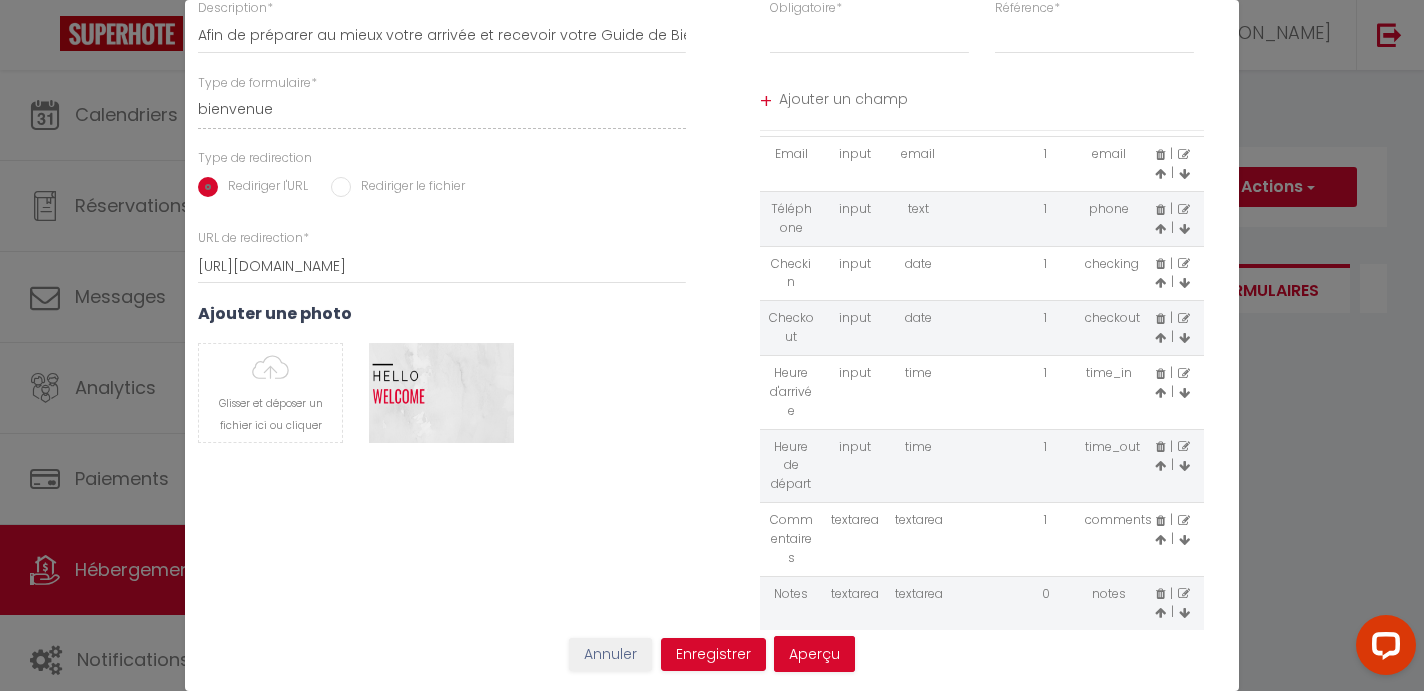 click at bounding box center (1184, 594) 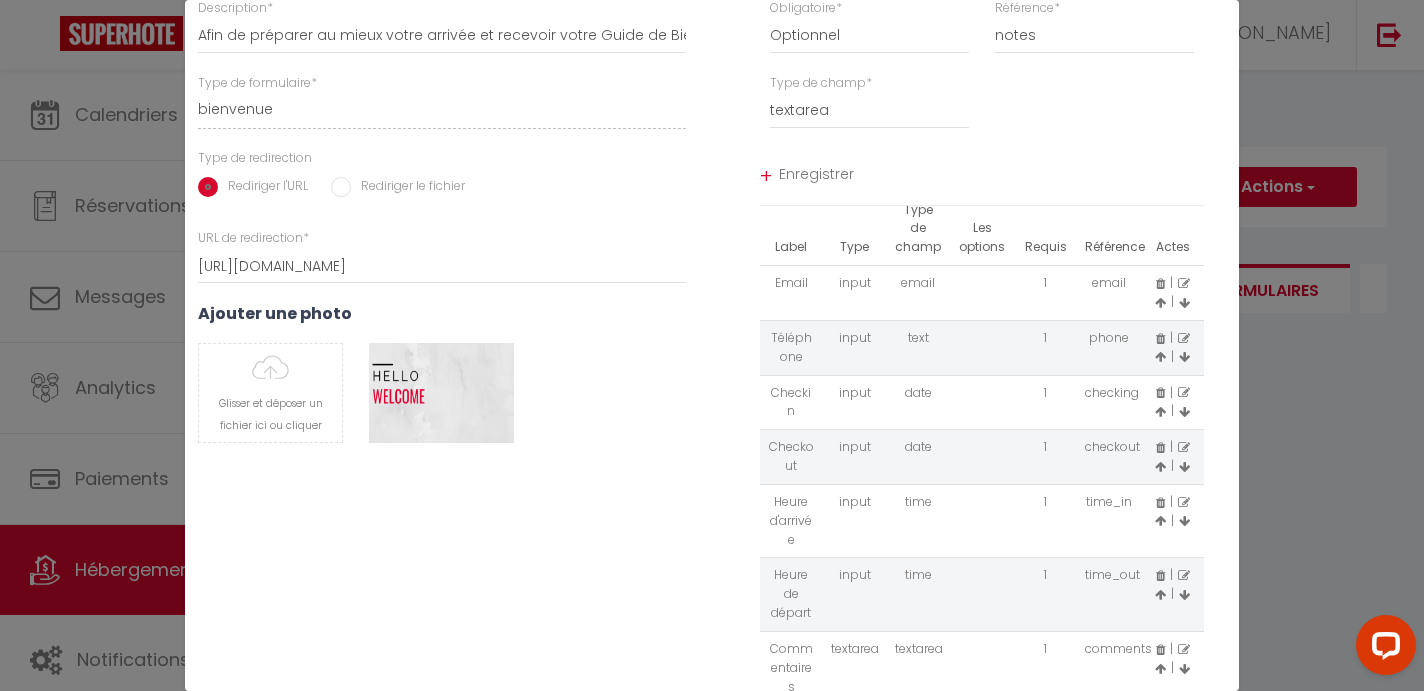 scroll, scrollTop: 0, scrollLeft: 0, axis: both 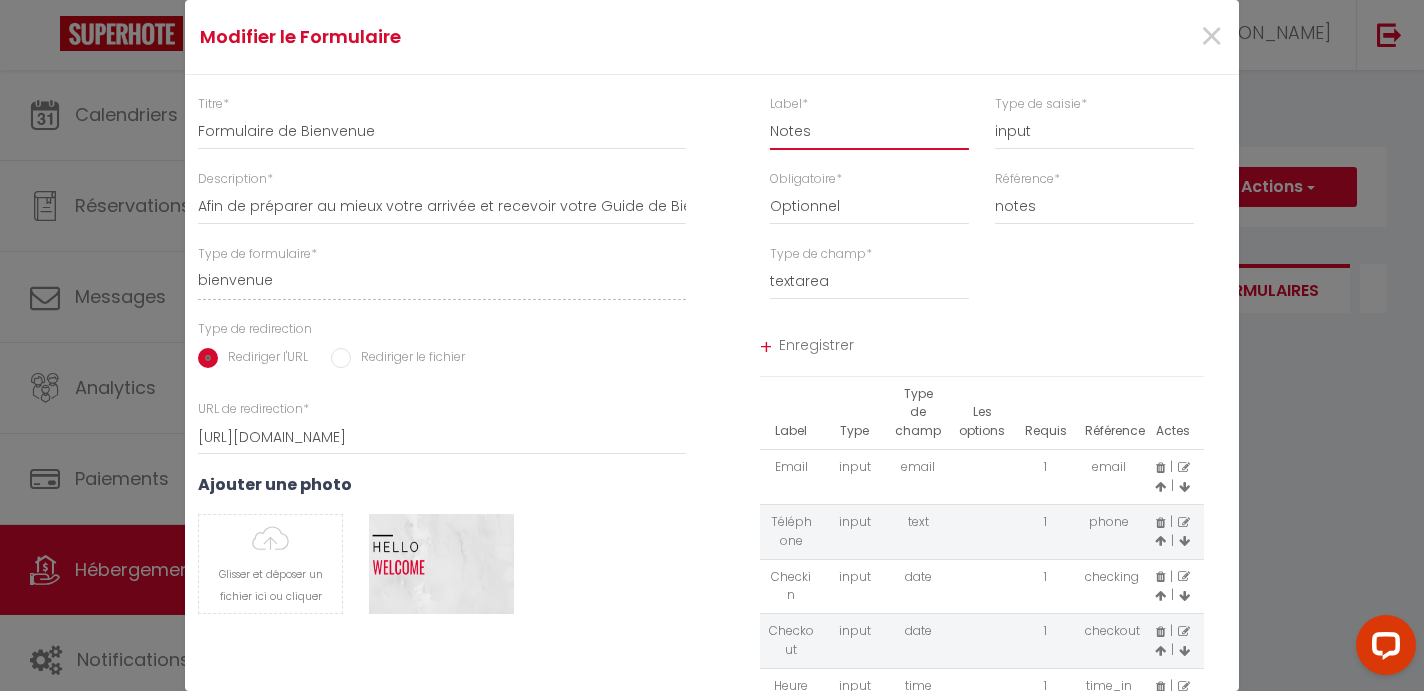 click on "Notes" at bounding box center [869, 132] 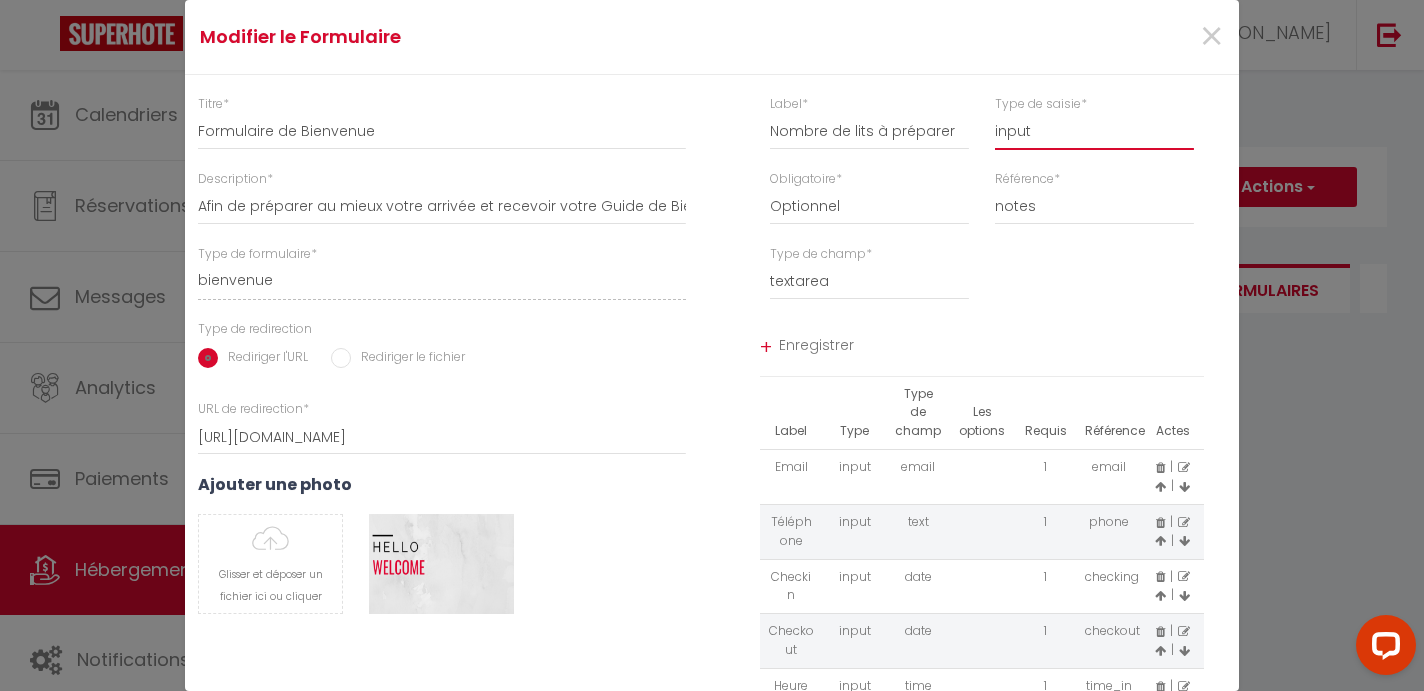 click on "input
select
textarea" at bounding box center (1094, 132) 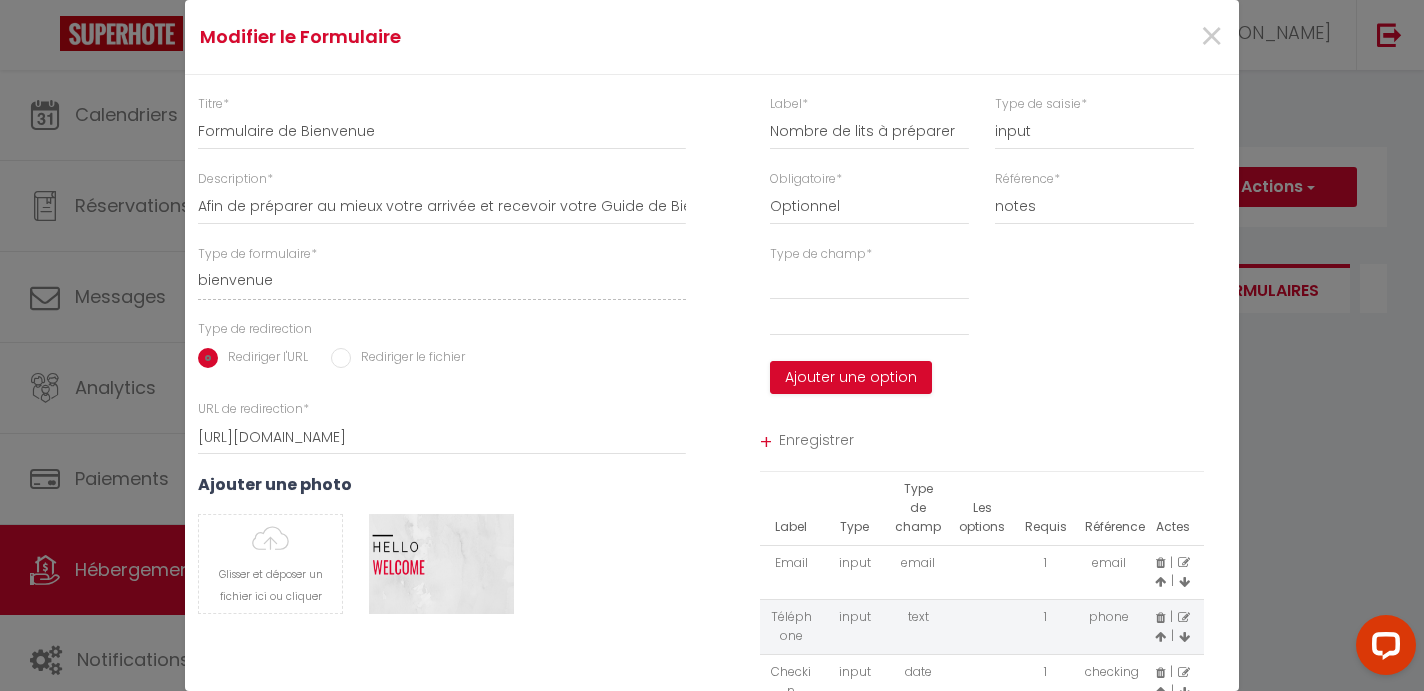 click on "Obligatoire
*
Requis
Optionnel" at bounding box center [869, 197] 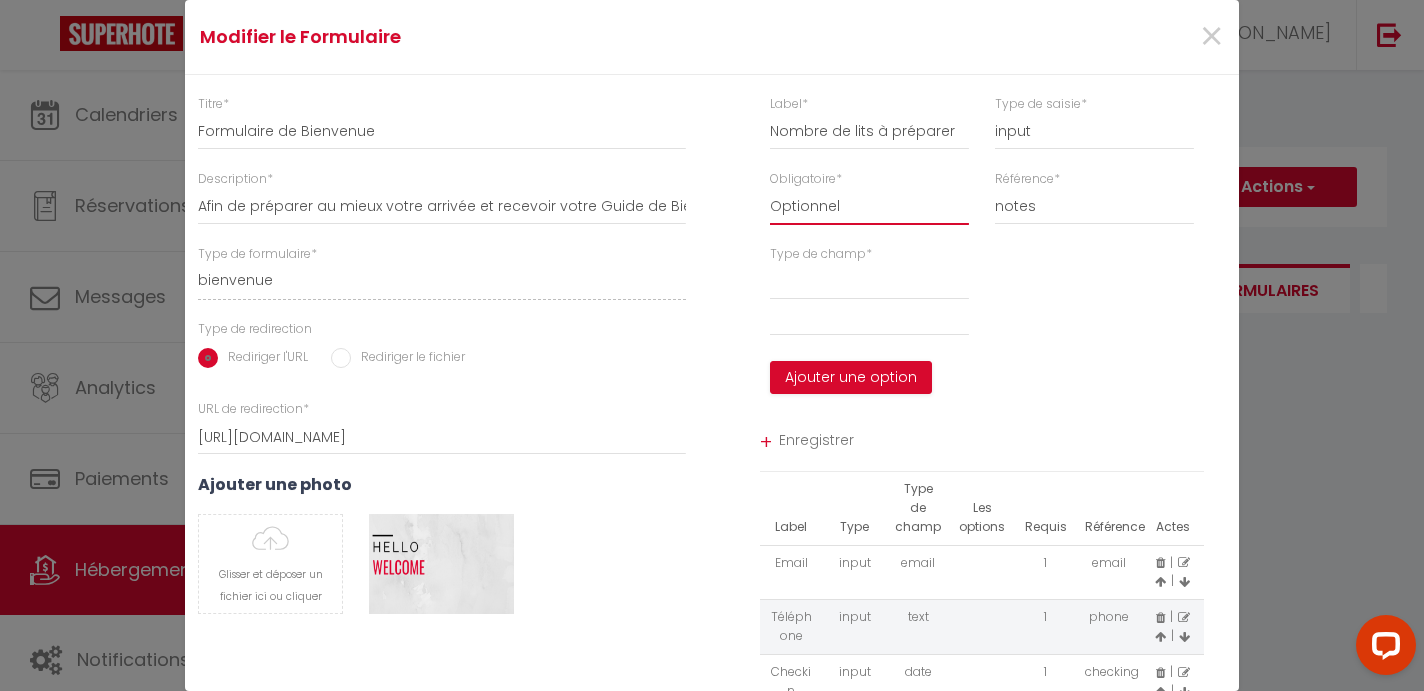 click on "Requis
Optionnel" at bounding box center [869, 207] 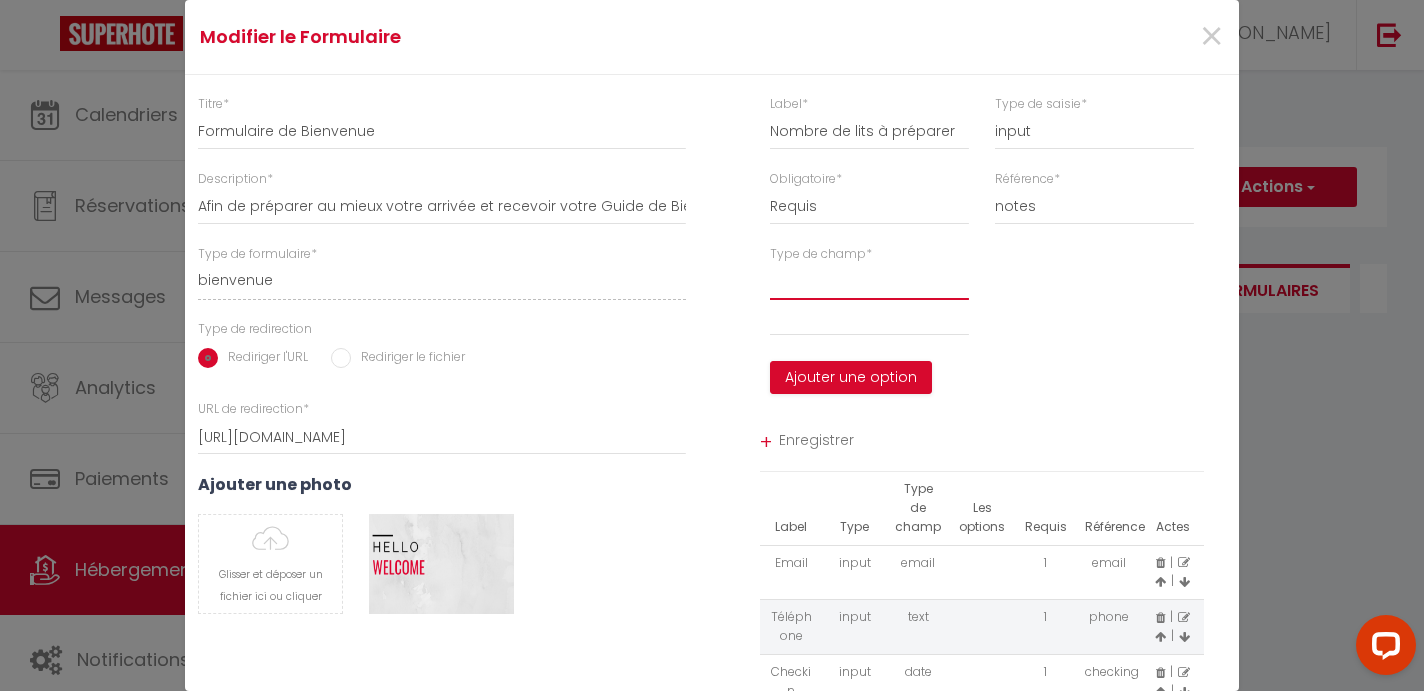 click on "option" at bounding box center [869, 282] 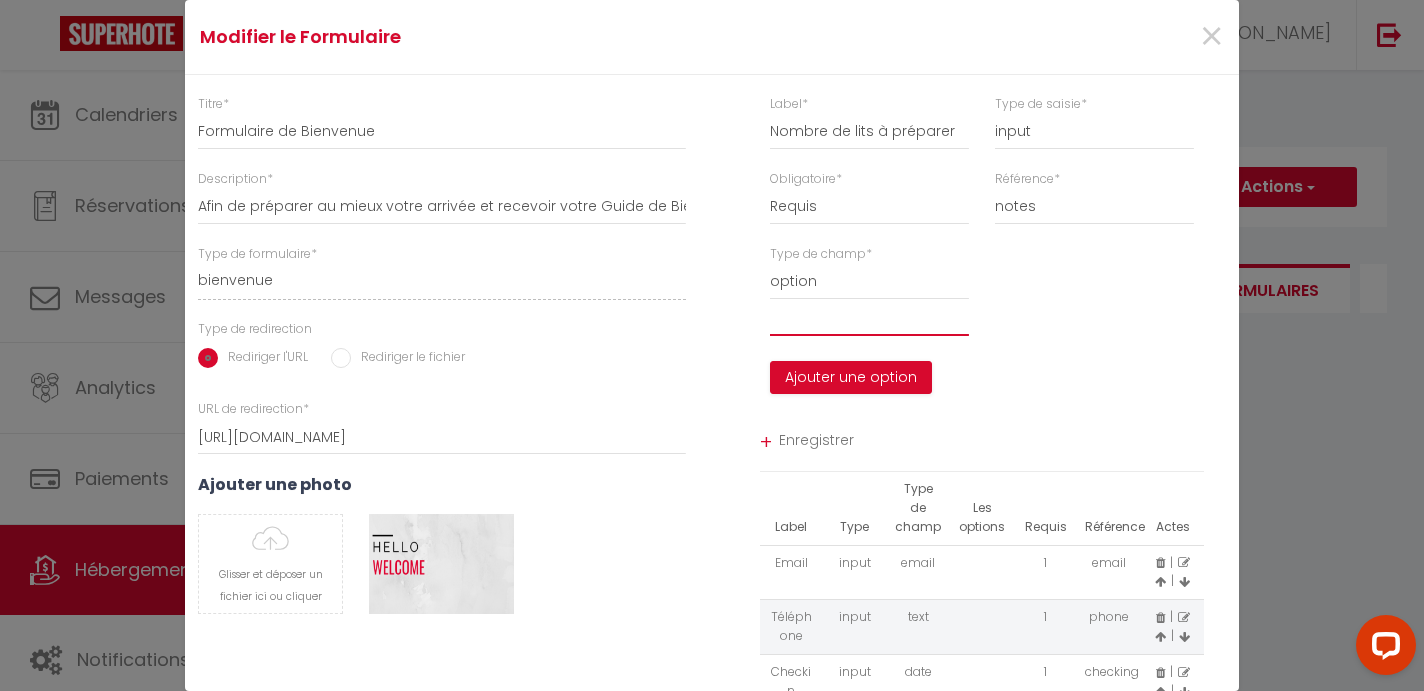 click at bounding box center [869, 318] 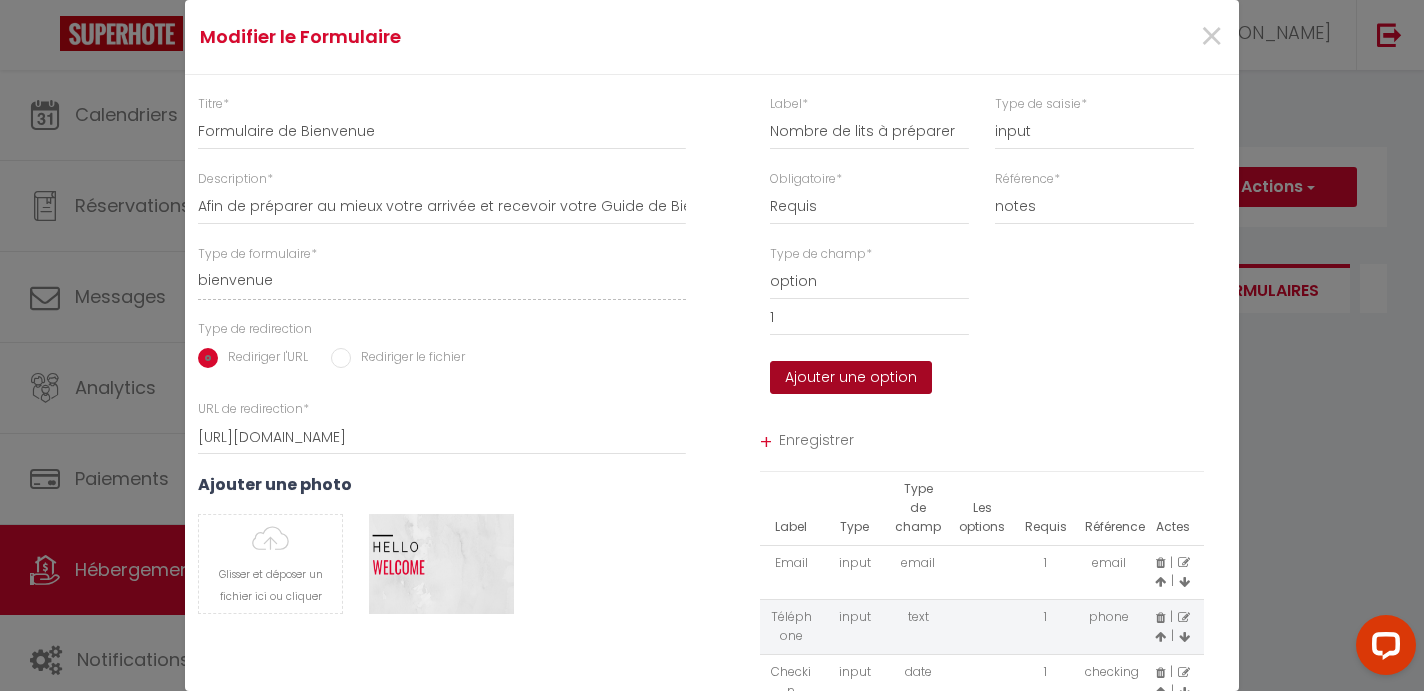 click on "Ajouter une option" at bounding box center [851, 378] 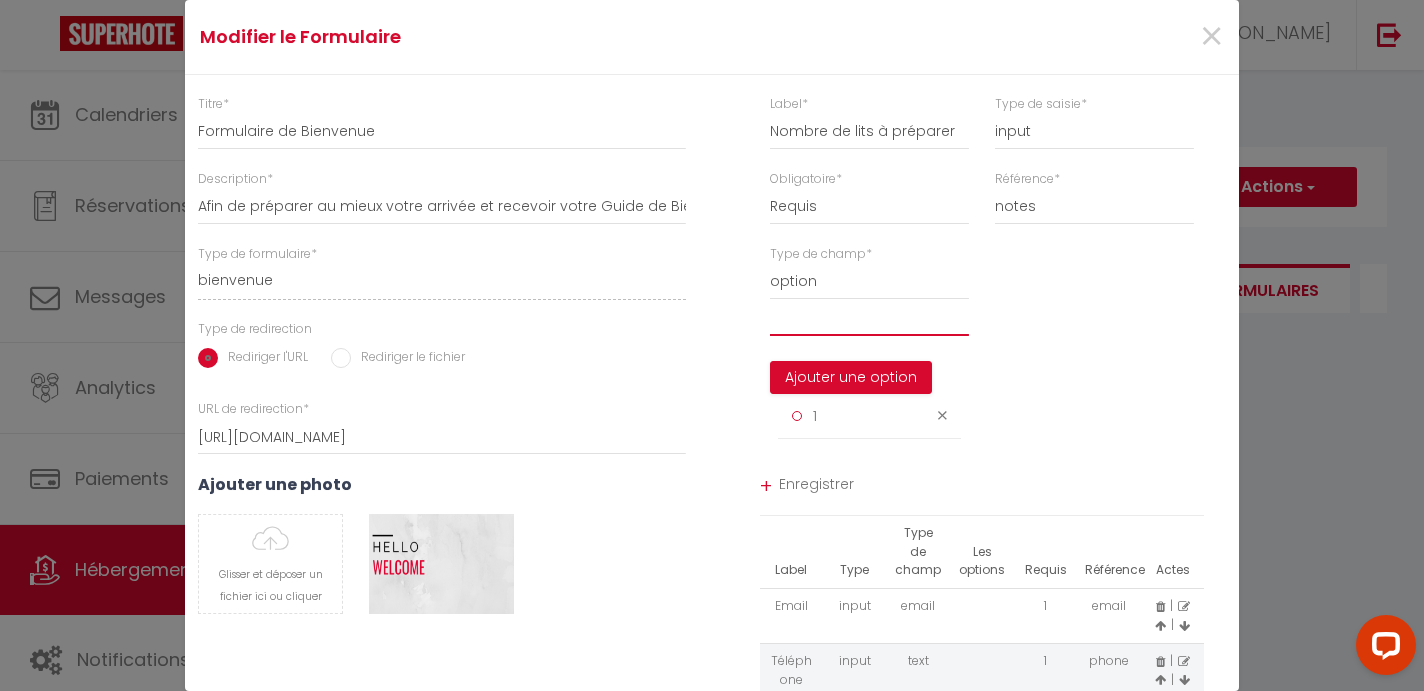 click at bounding box center [869, 318] 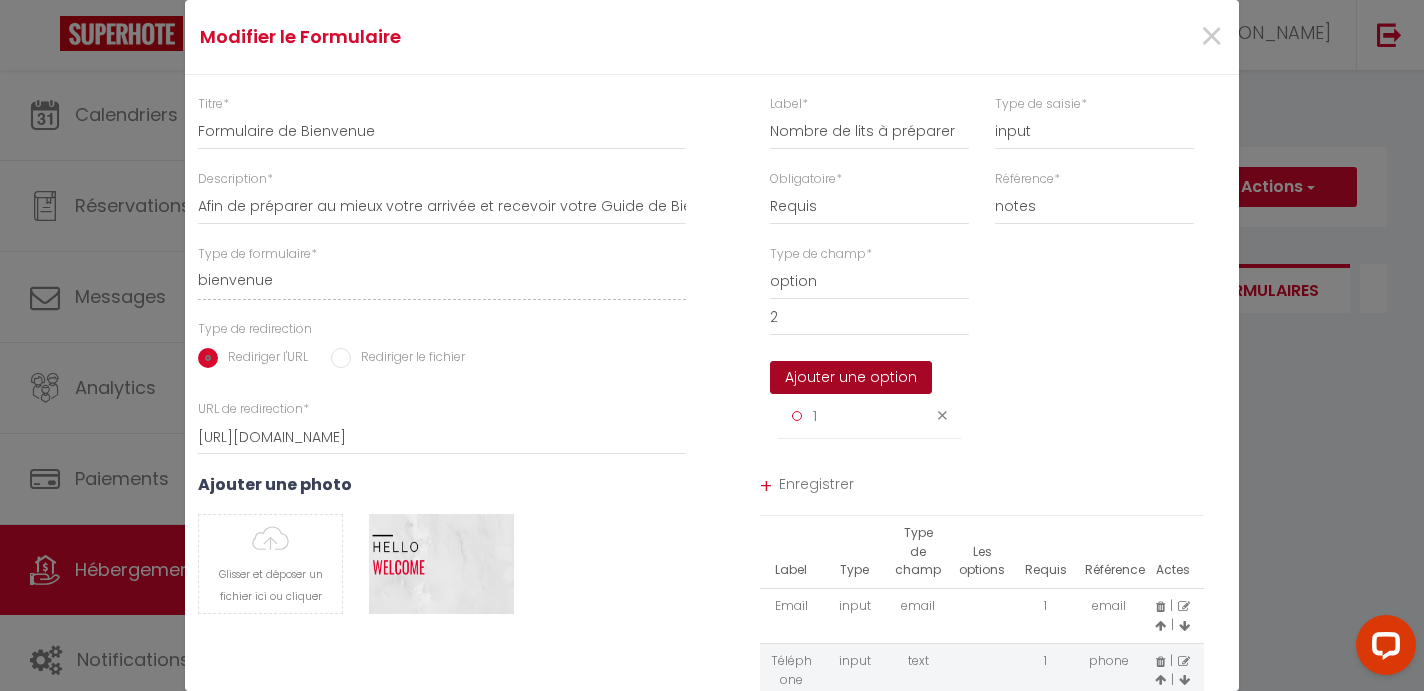 click on "Ajouter une option" at bounding box center [851, 378] 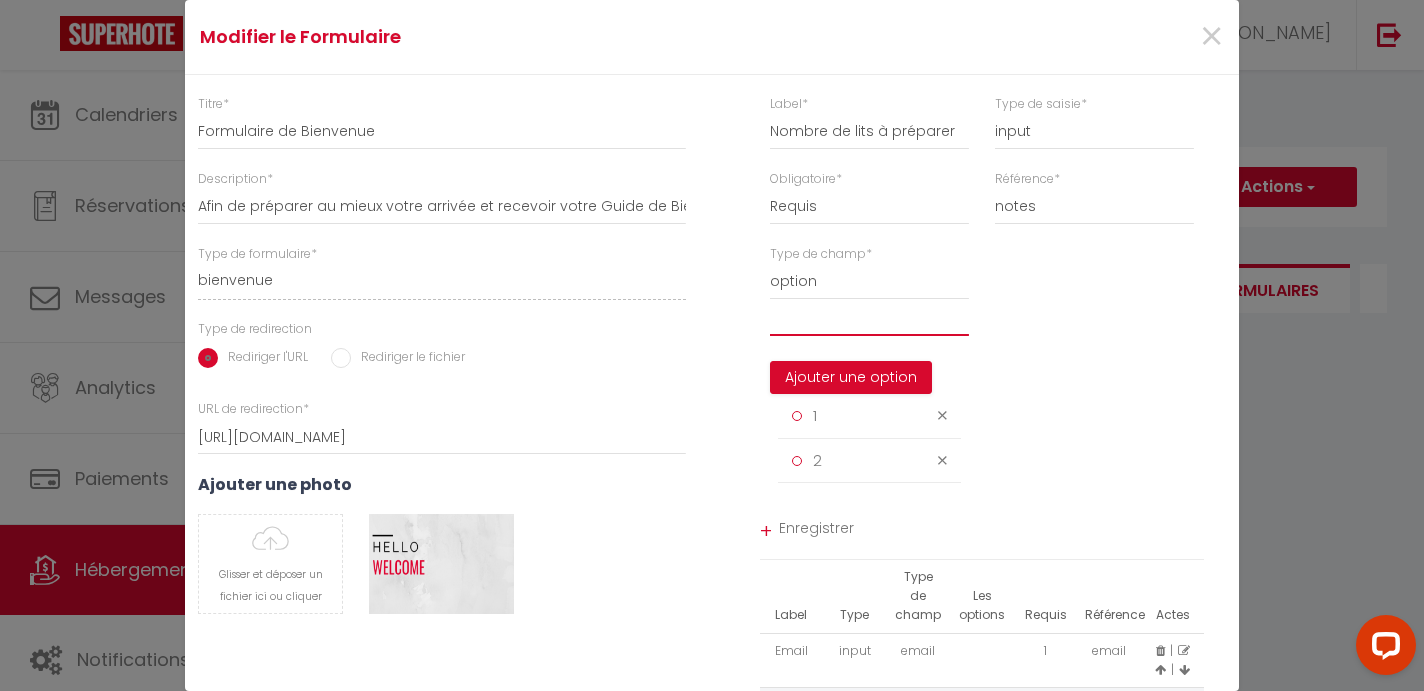 click at bounding box center [869, 318] 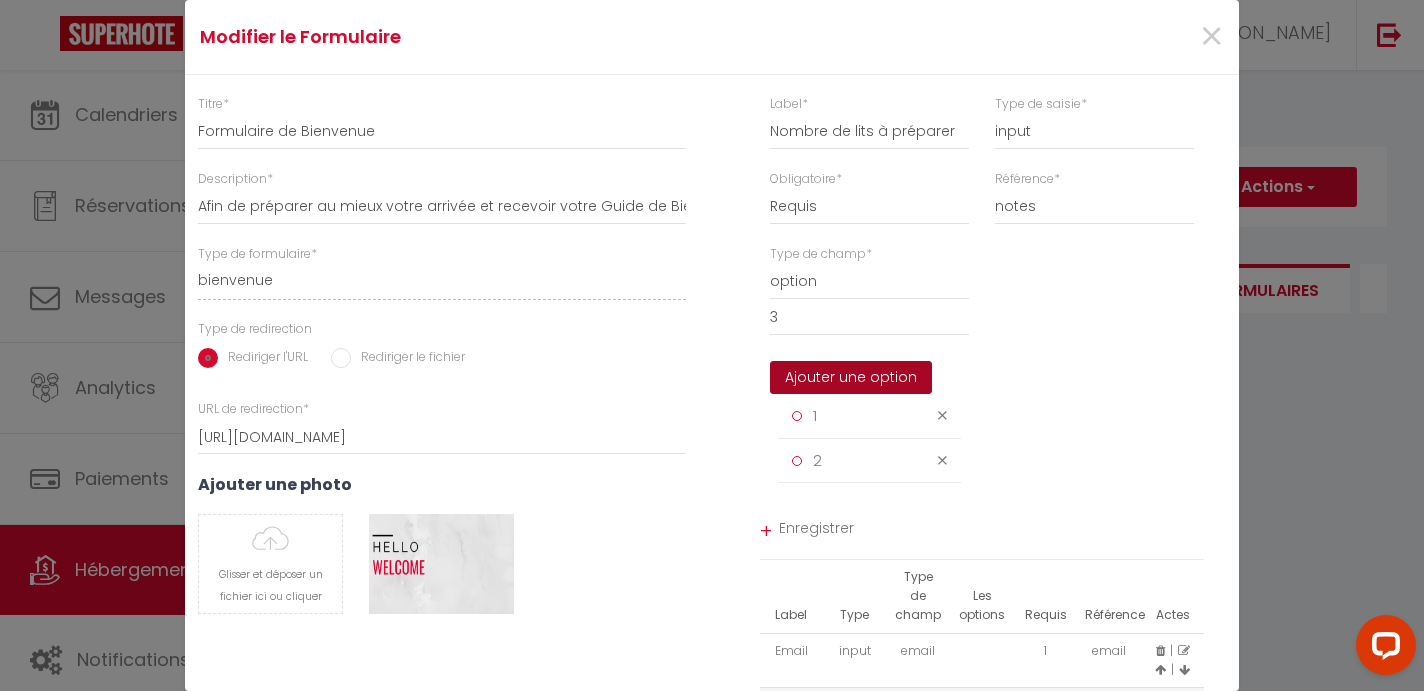 click on "Ajouter une option" at bounding box center (851, 378) 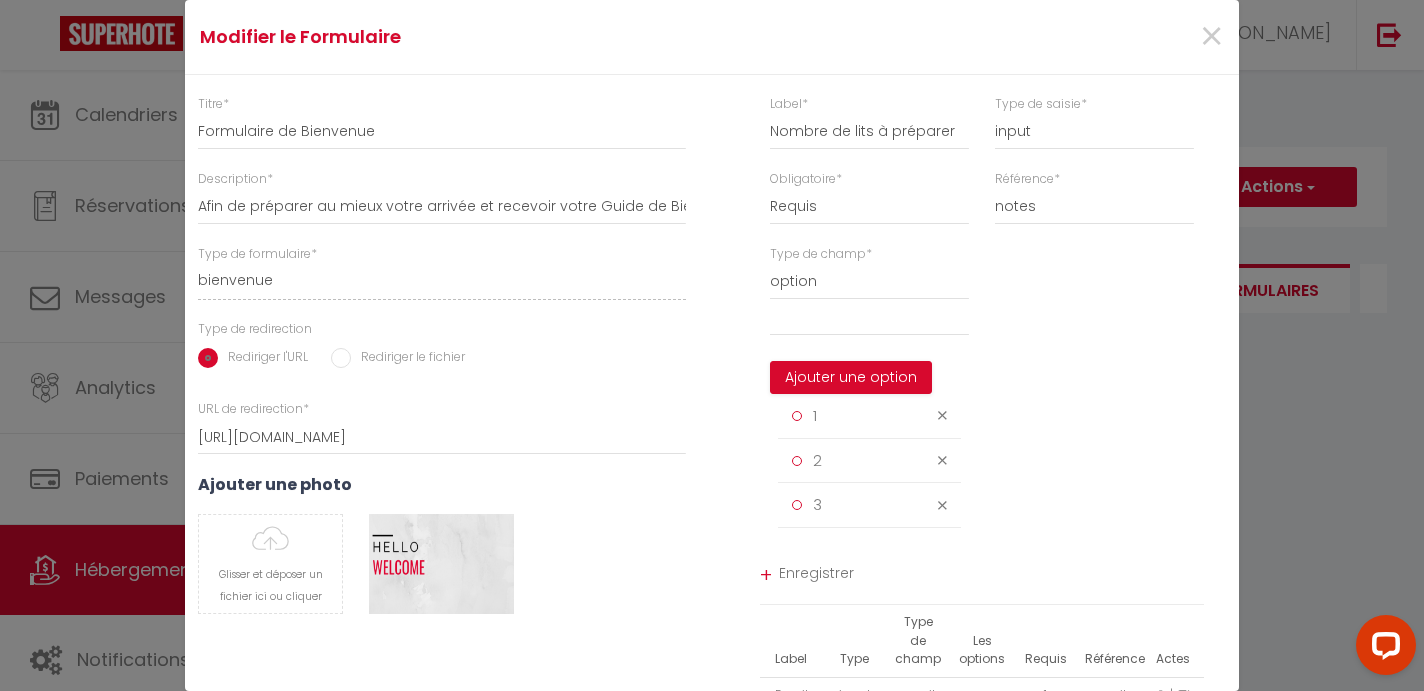 click on "Enregistrer" at bounding box center (992, 576) 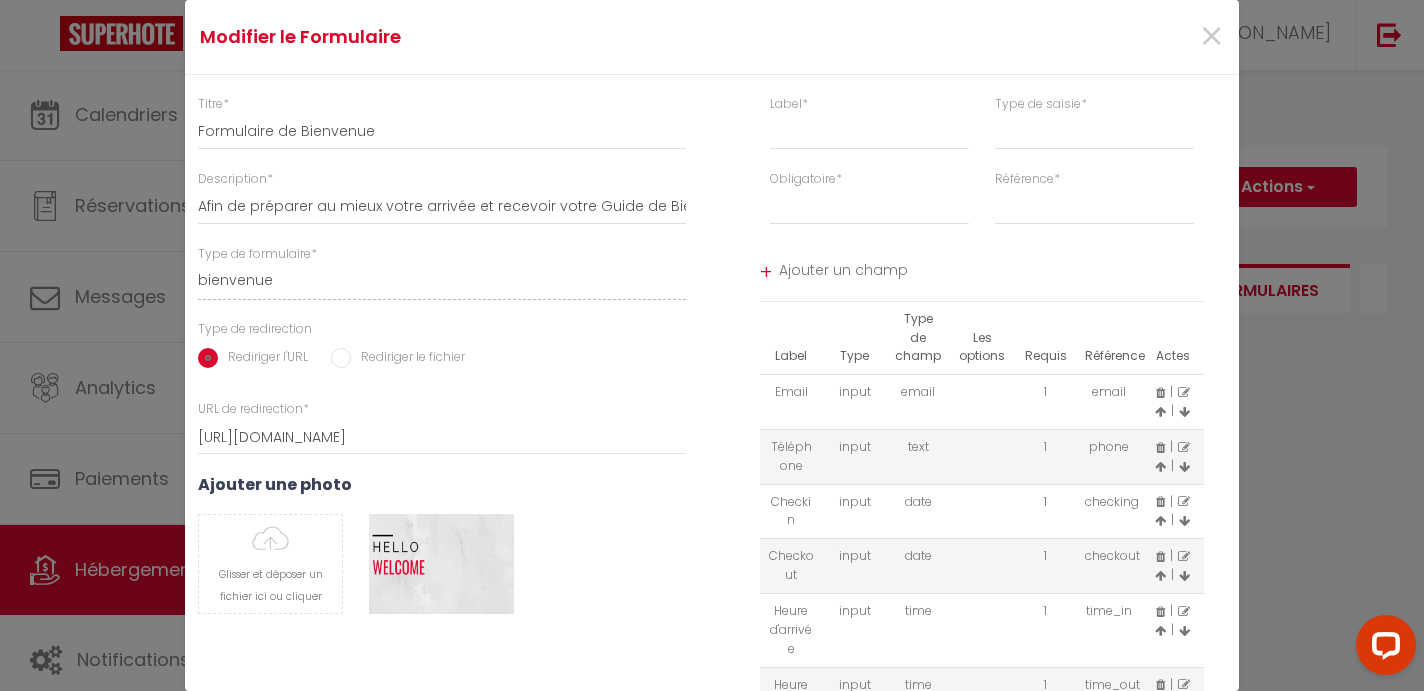 scroll, scrollTop: 124, scrollLeft: 0, axis: vertical 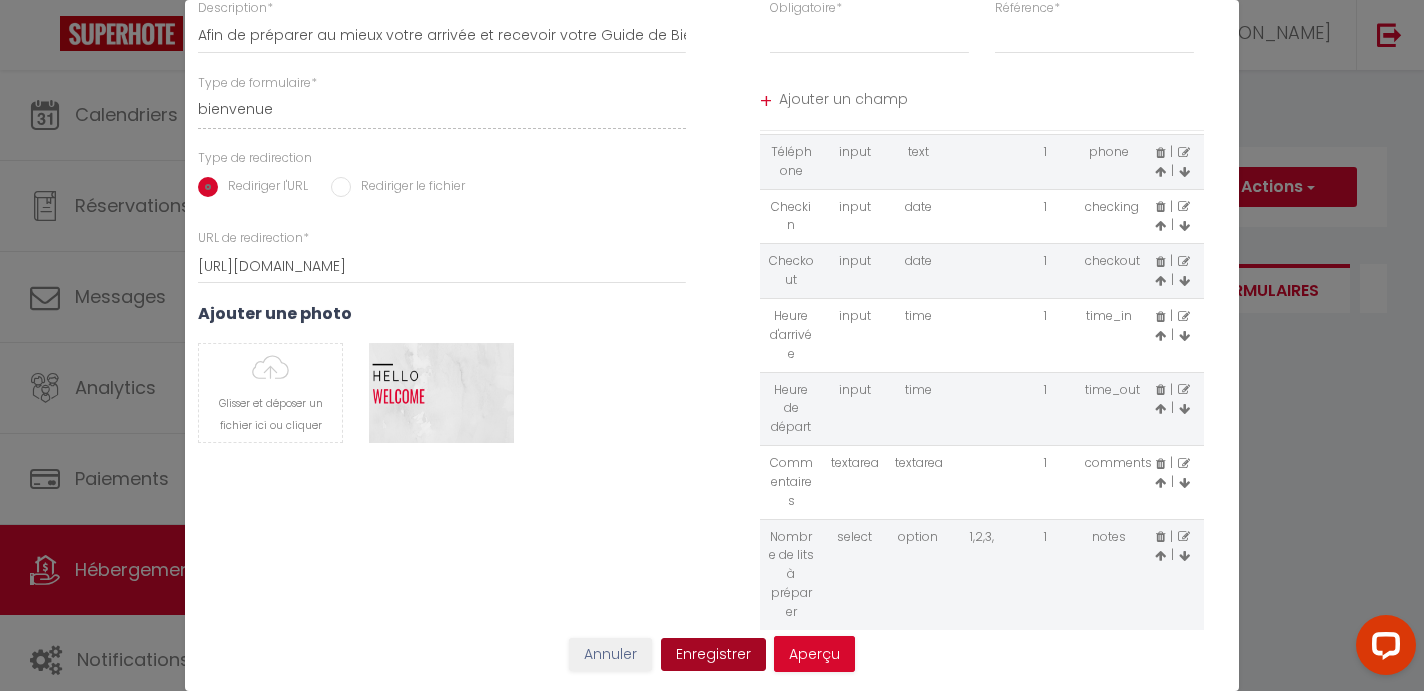 click on "Enregistrer" at bounding box center (713, 655) 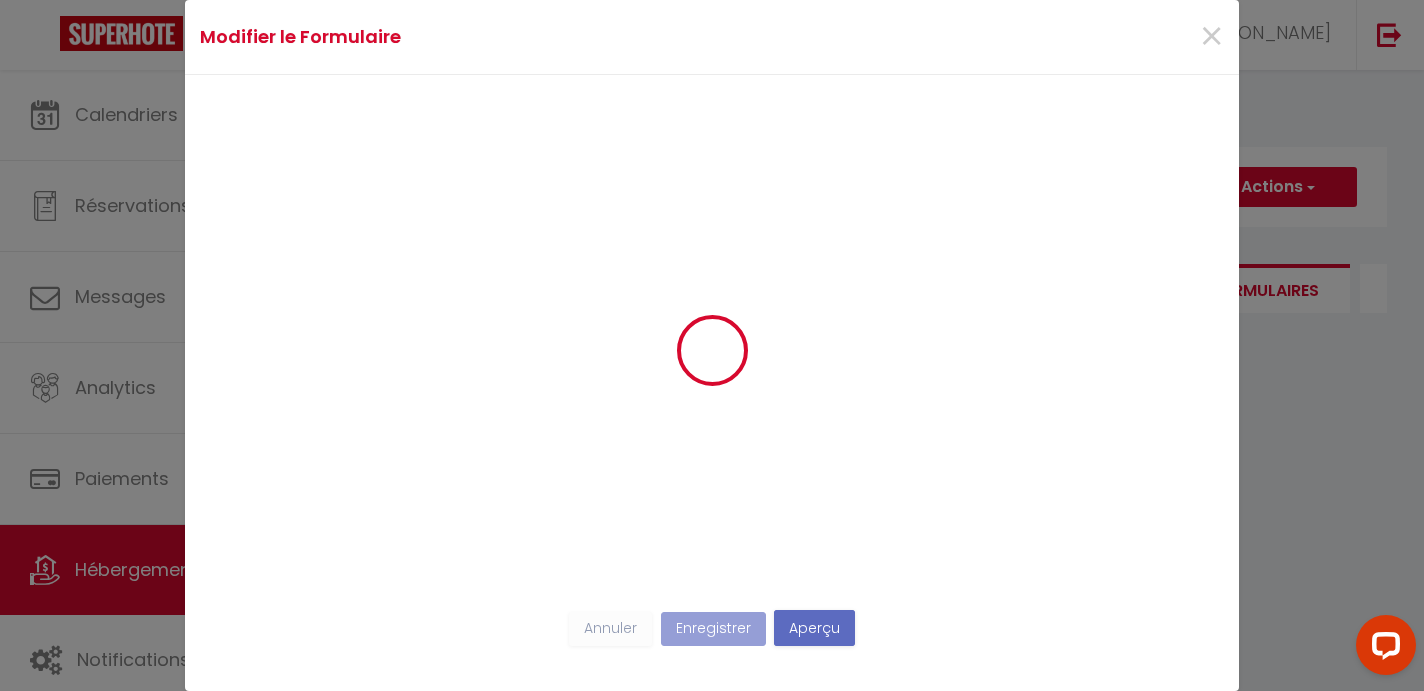 scroll, scrollTop: 0, scrollLeft: 0, axis: both 